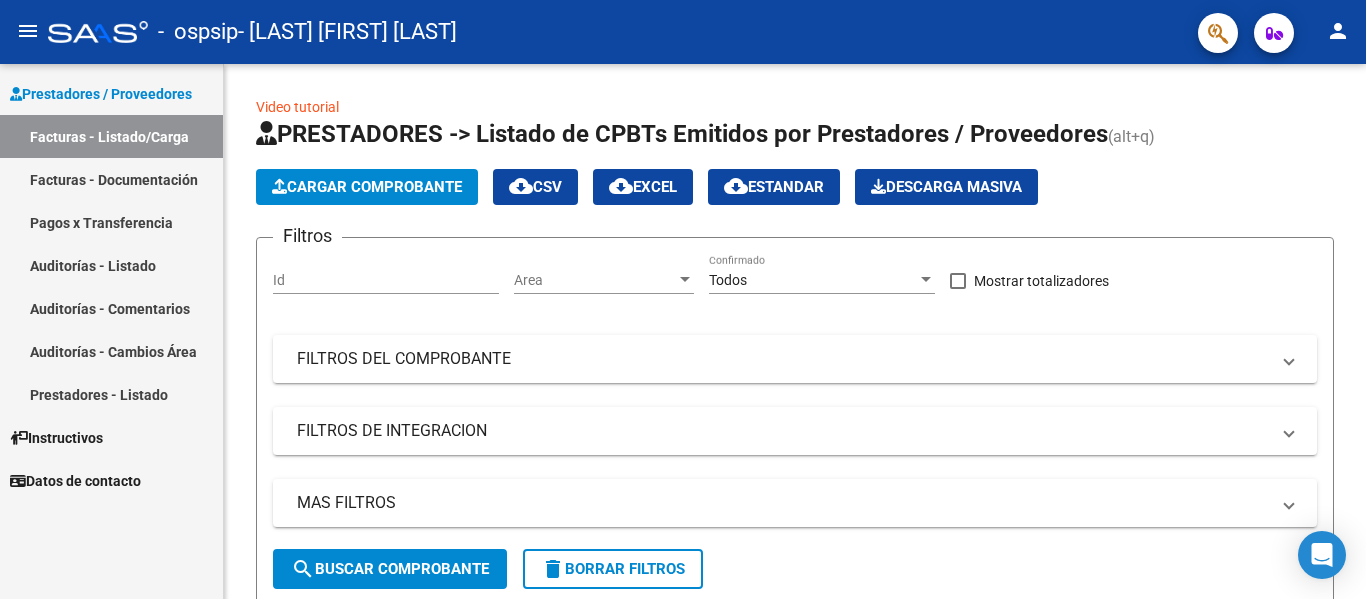 scroll, scrollTop: 0, scrollLeft: 0, axis: both 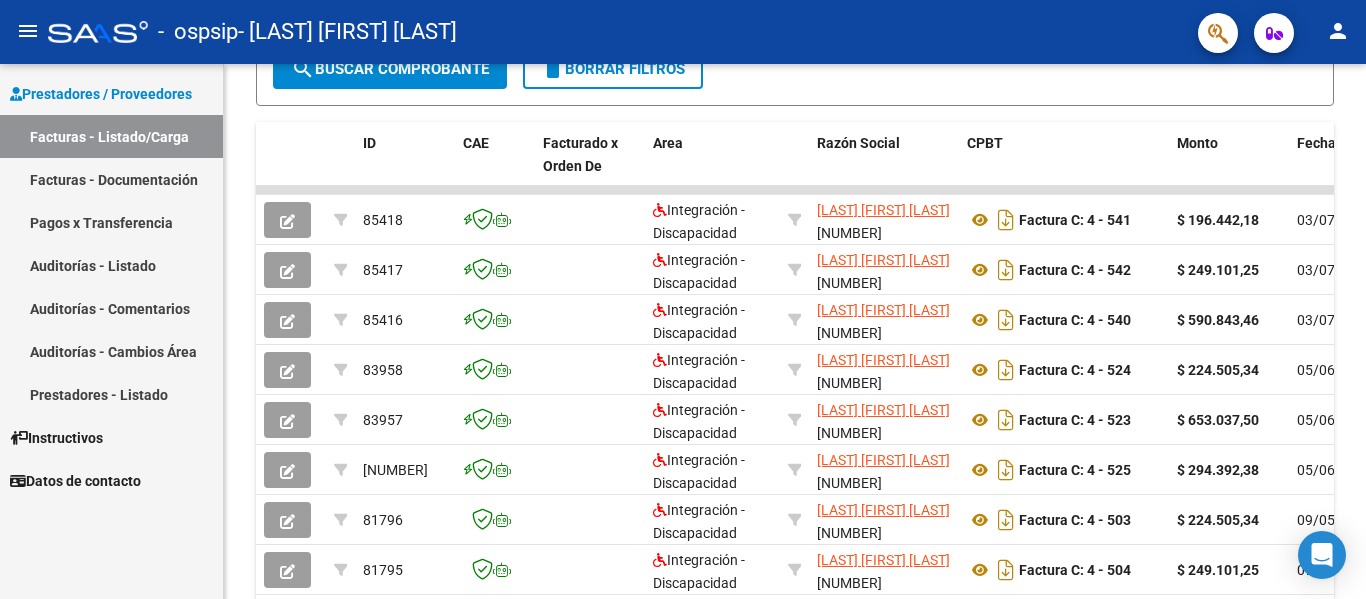 click on "Pagos x Transferencia" at bounding box center [111, 222] 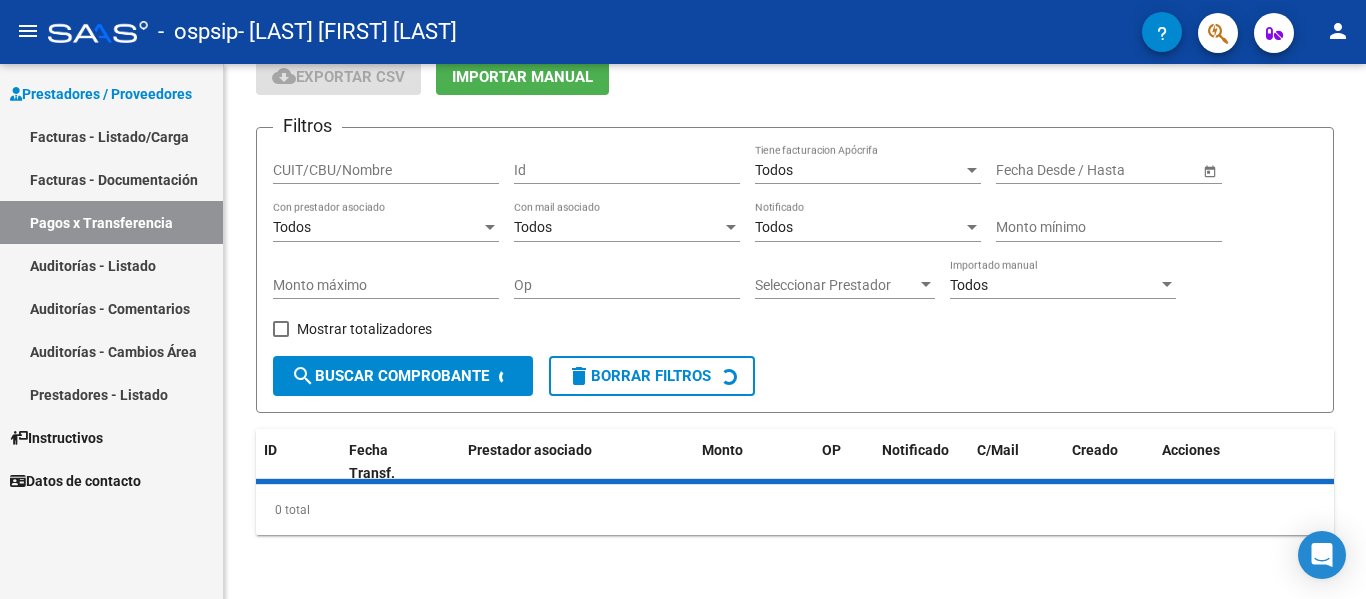 scroll, scrollTop: 134, scrollLeft: 0, axis: vertical 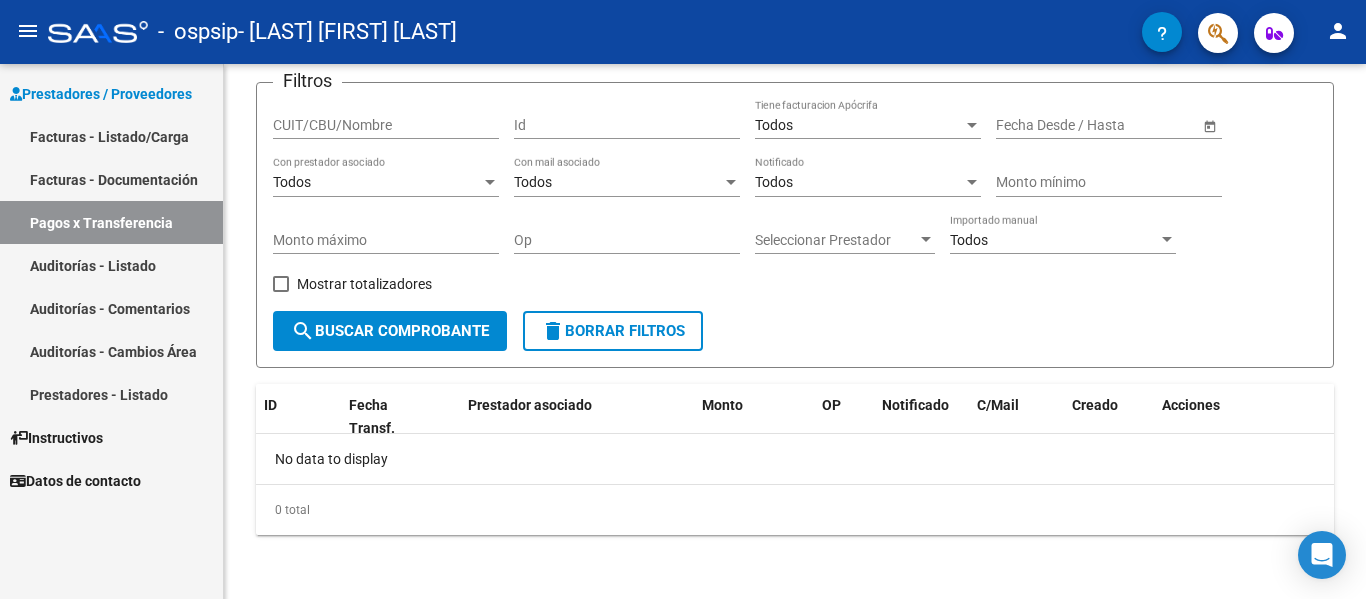 click on "Facturas - Listado/Carga" at bounding box center (111, 136) 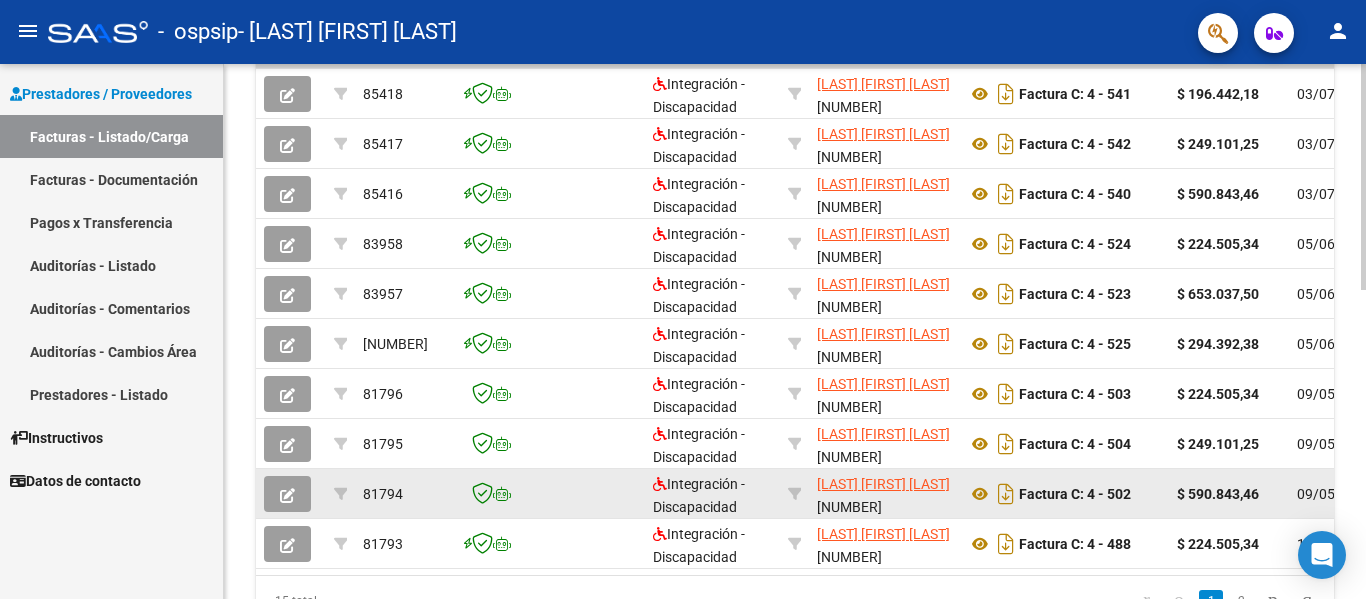 scroll, scrollTop: 733, scrollLeft: 0, axis: vertical 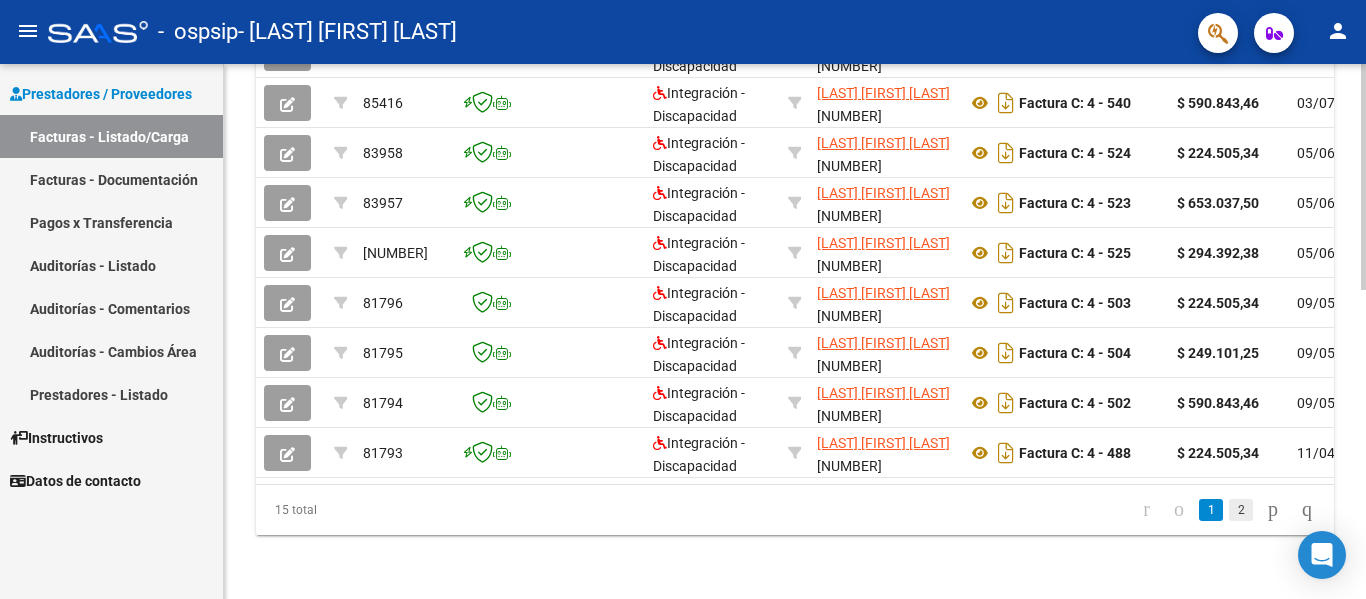 click on "2" 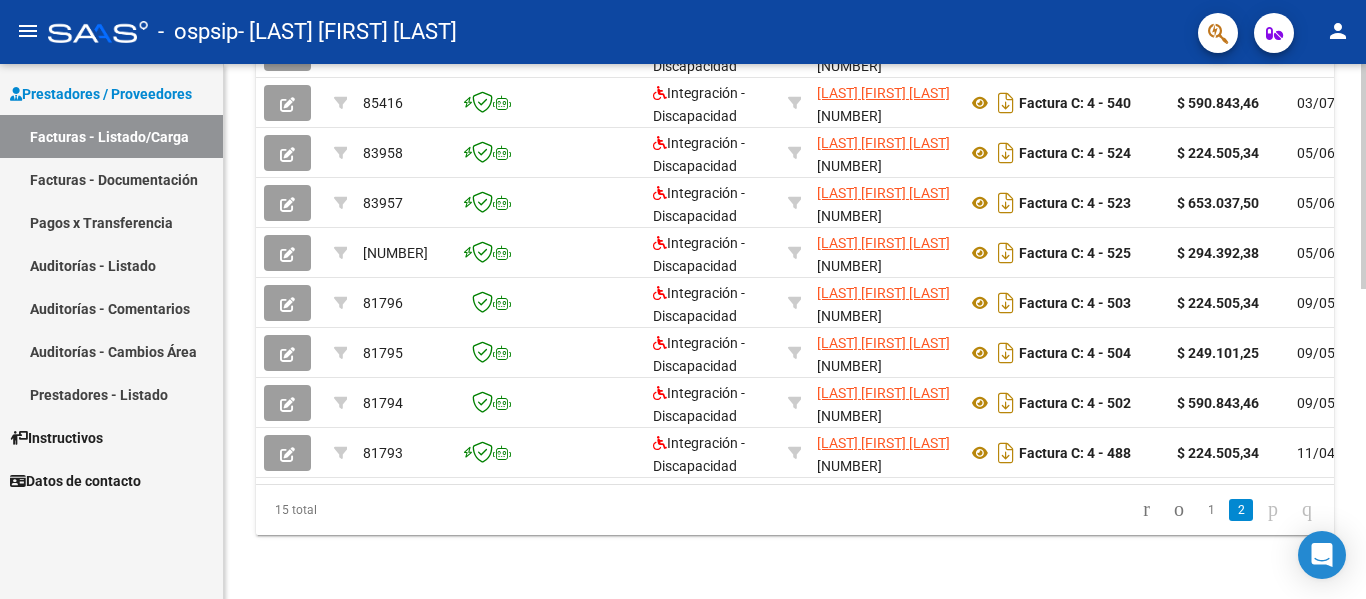 scroll, scrollTop: 483, scrollLeft: 0, axis: vertical 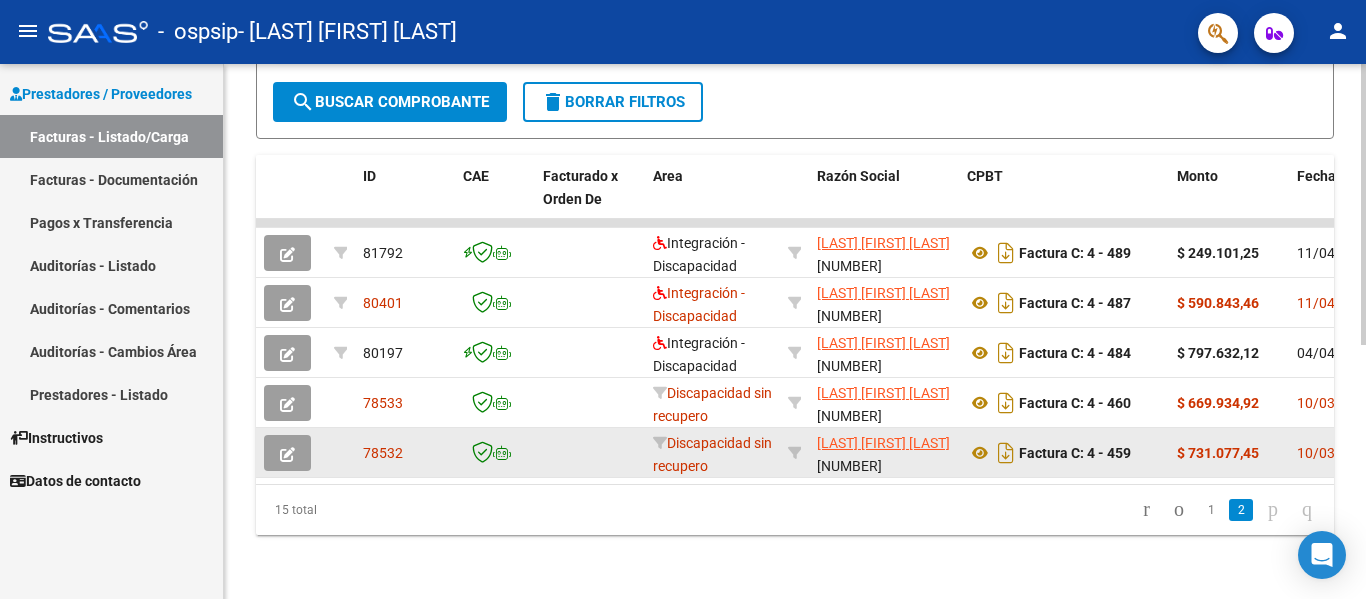 click 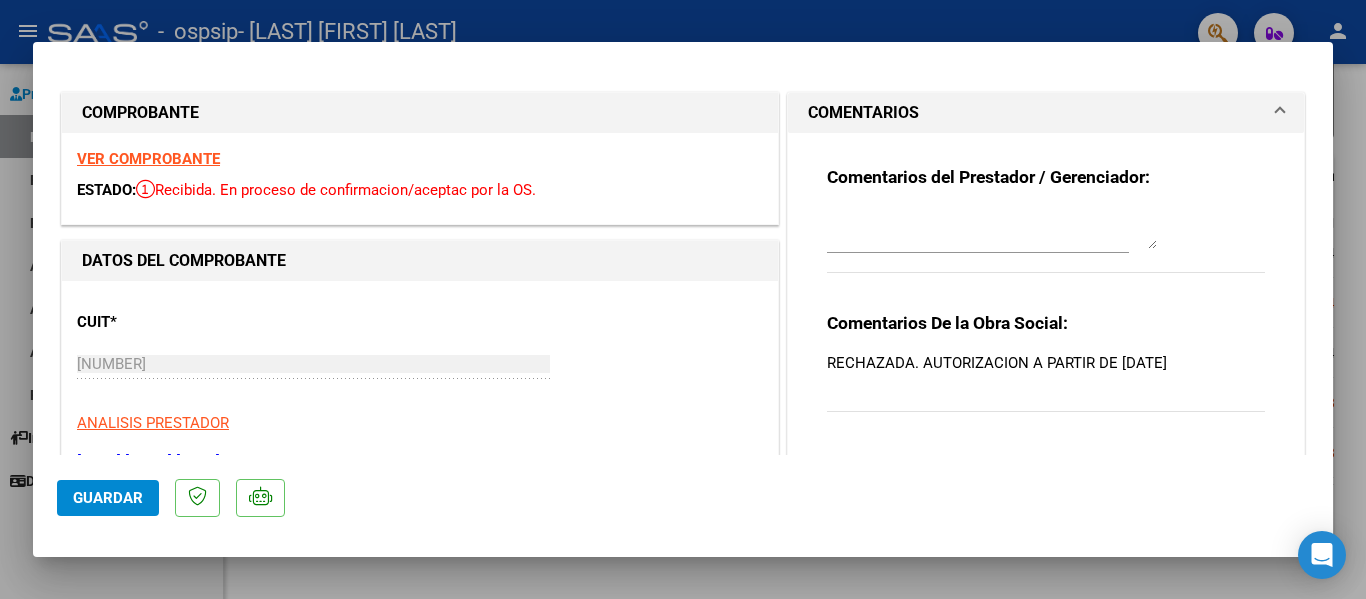 click at bounding box center [683, 299] 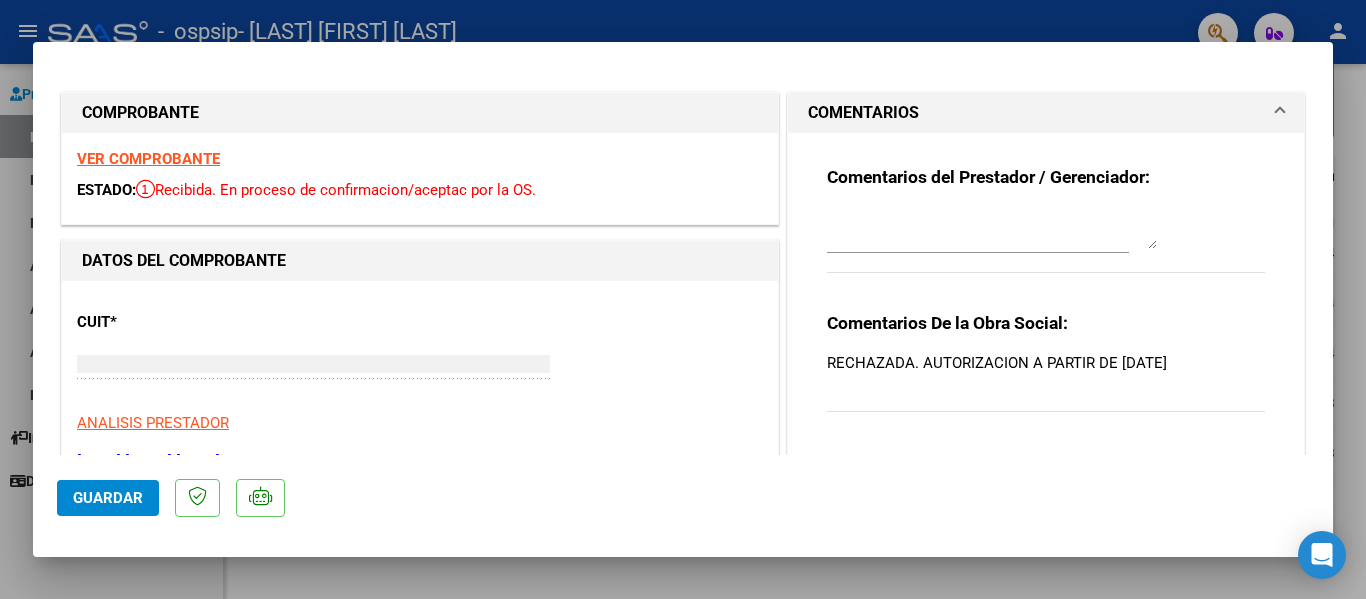 type 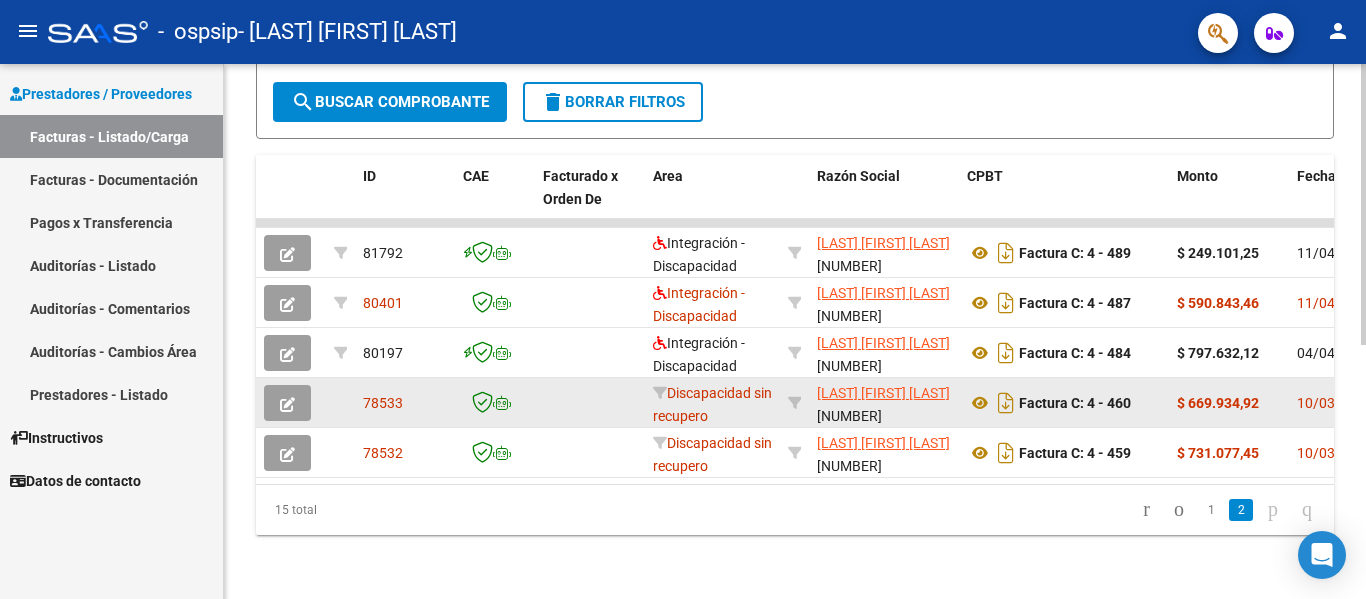 click 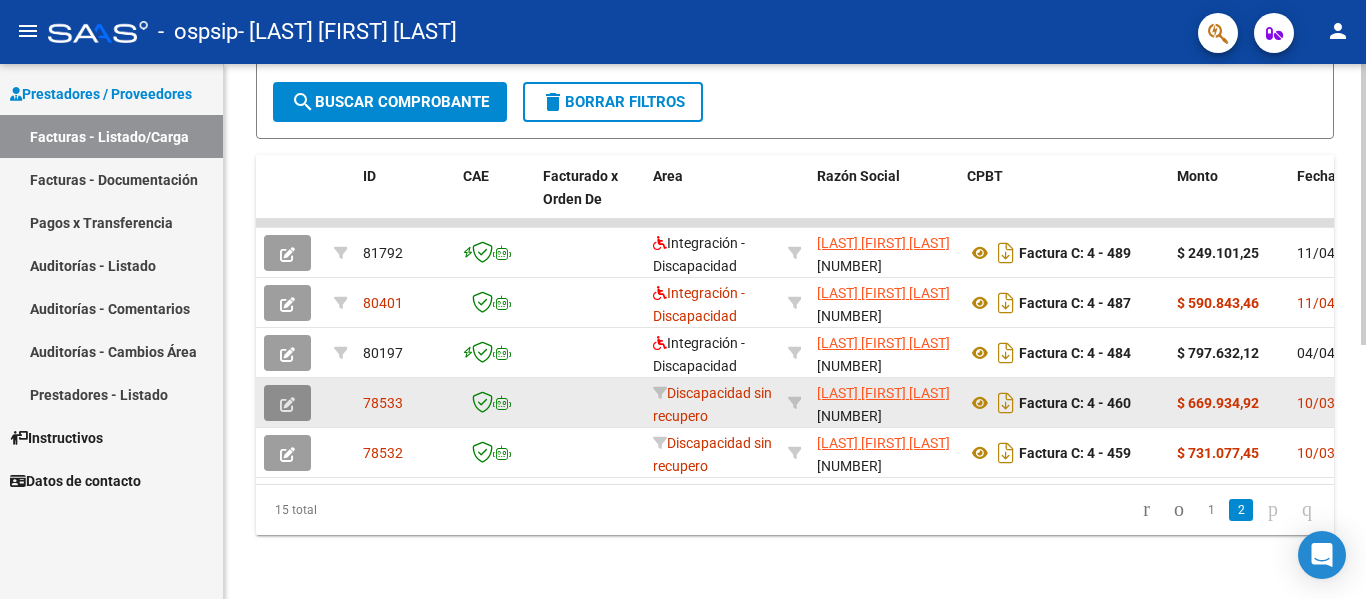 click 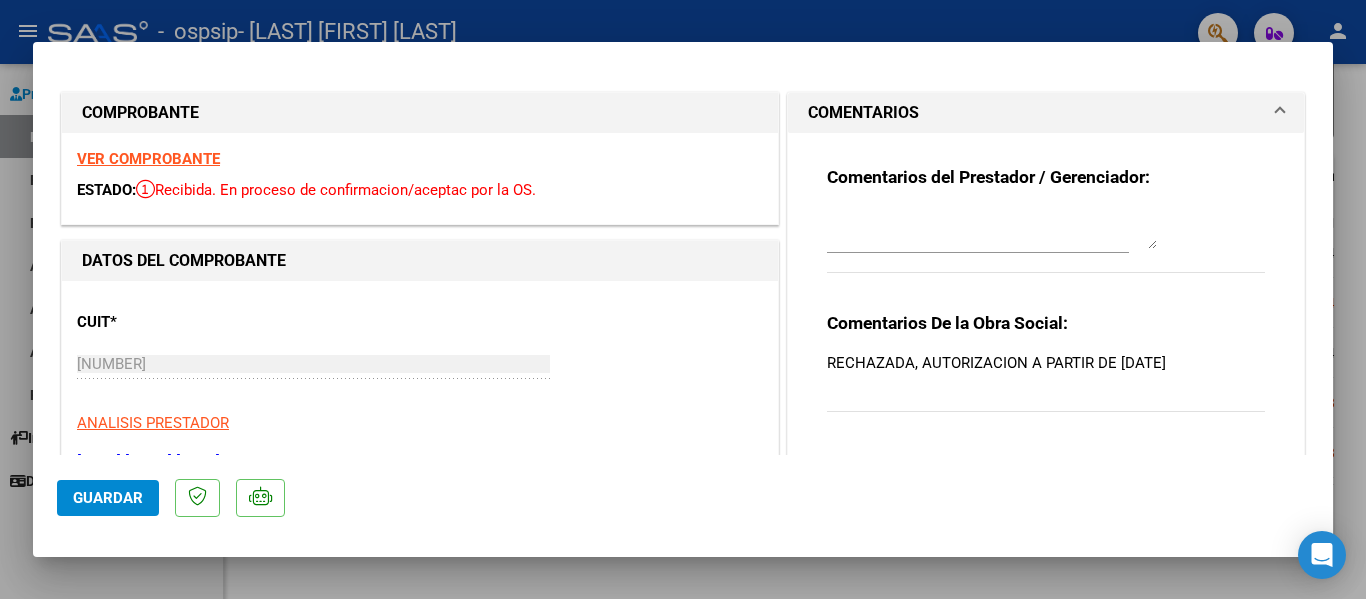click at bounding box center [683, 299] 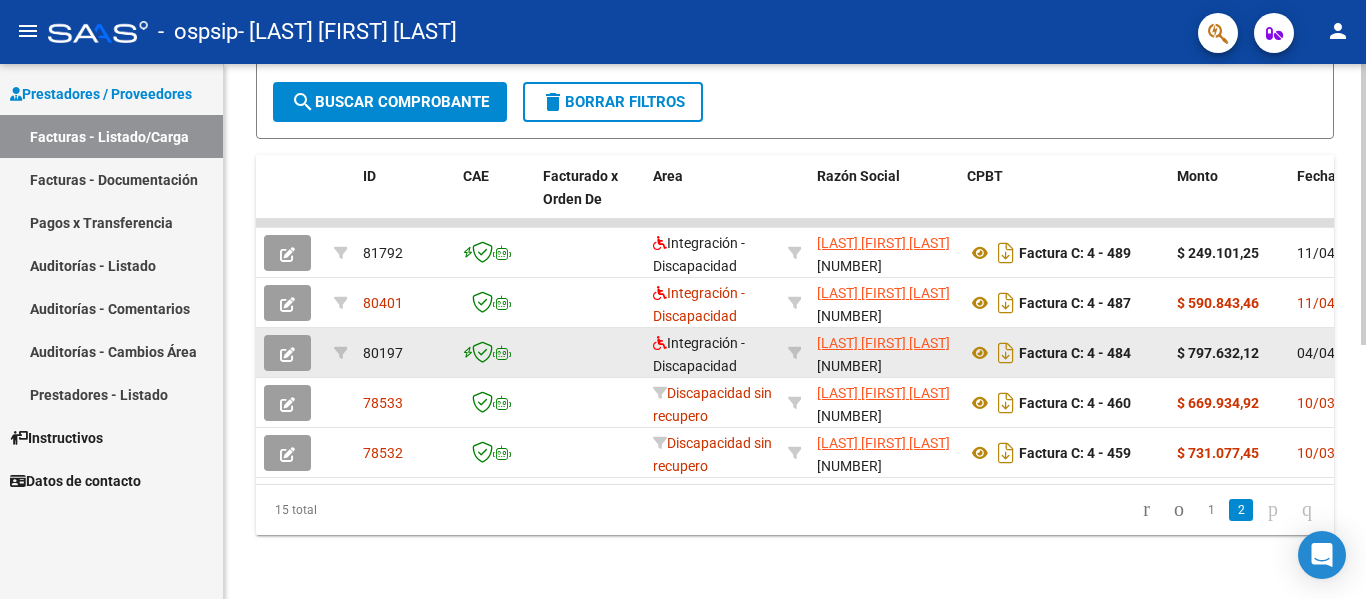 click 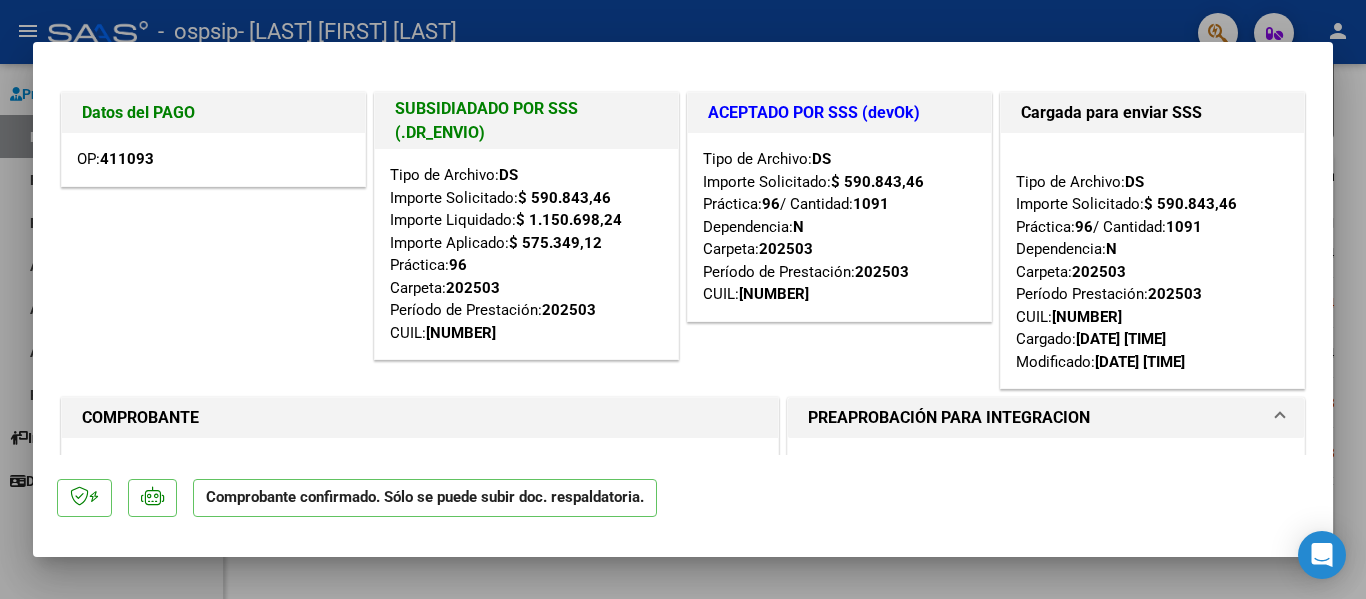 click on "411093" at bounding box center [127, 159] 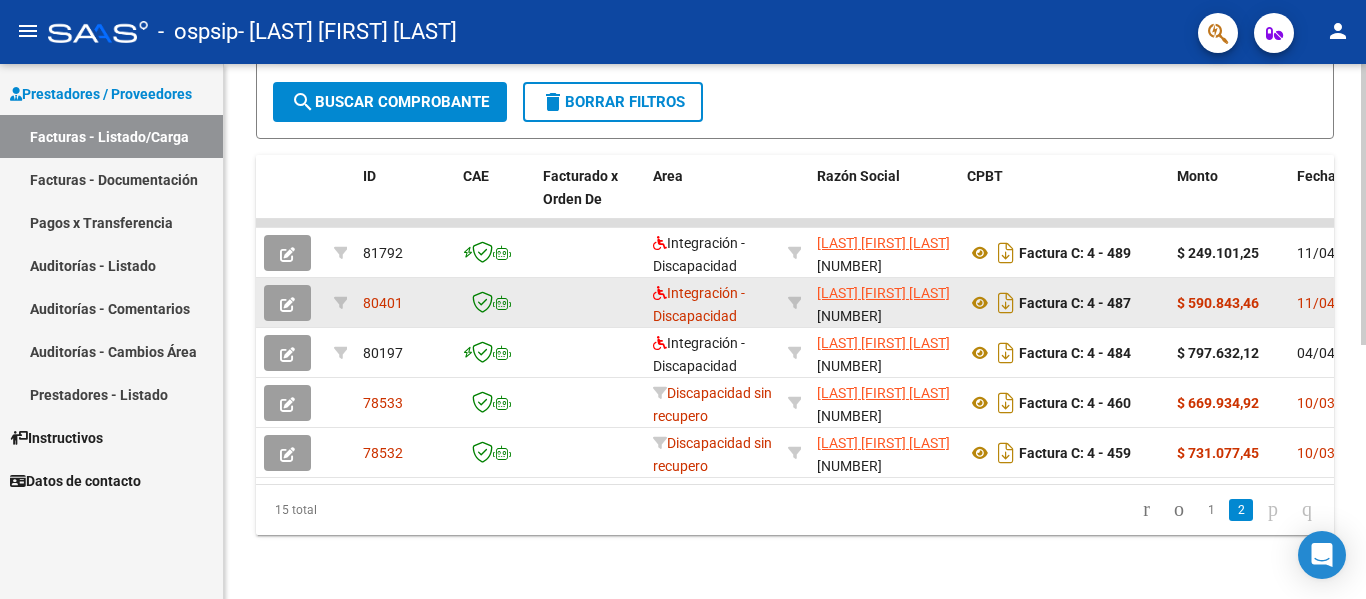 click 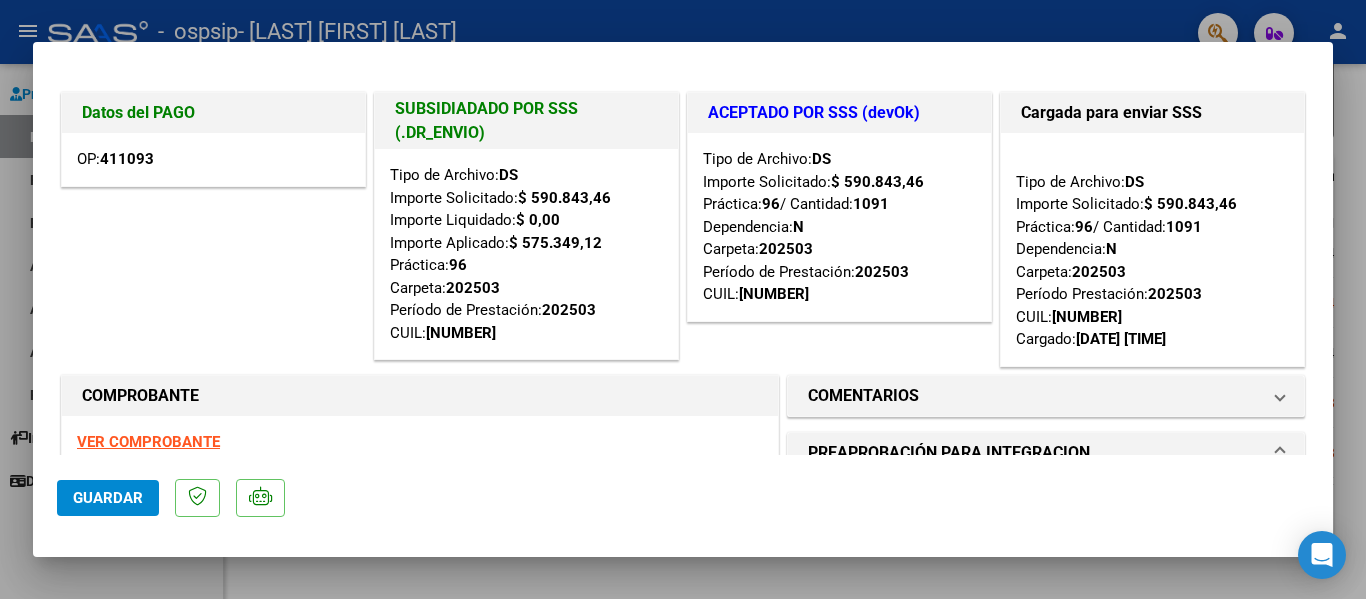 click at bounding box center [683, 299] 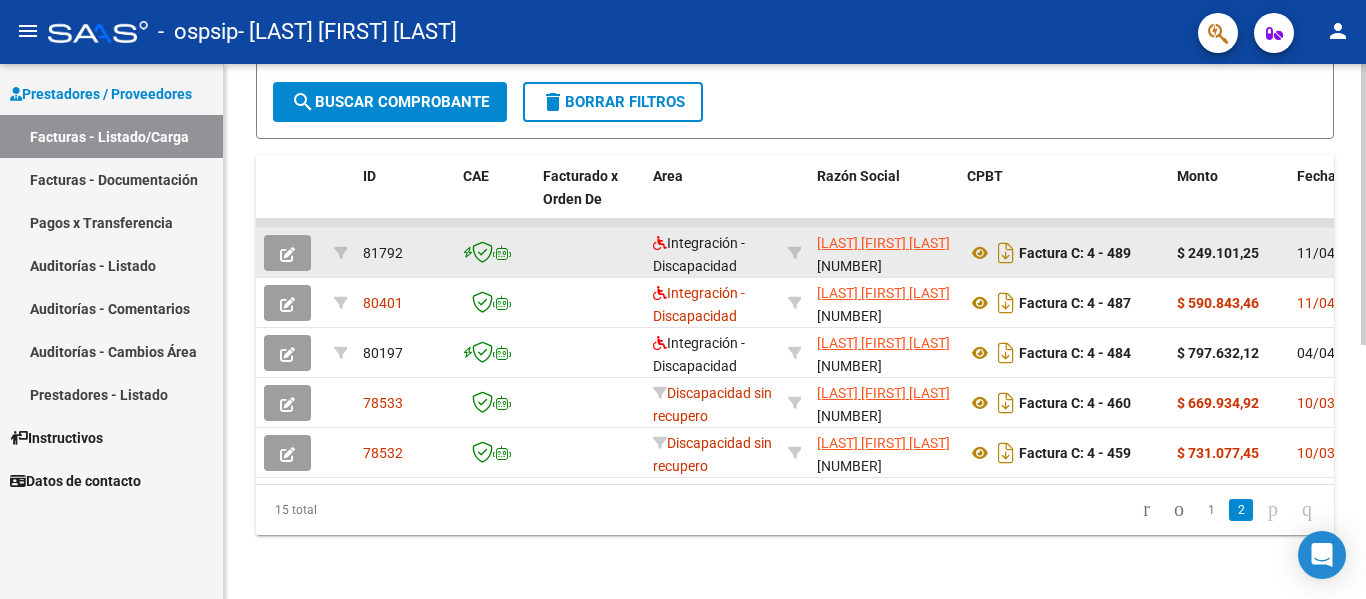 click 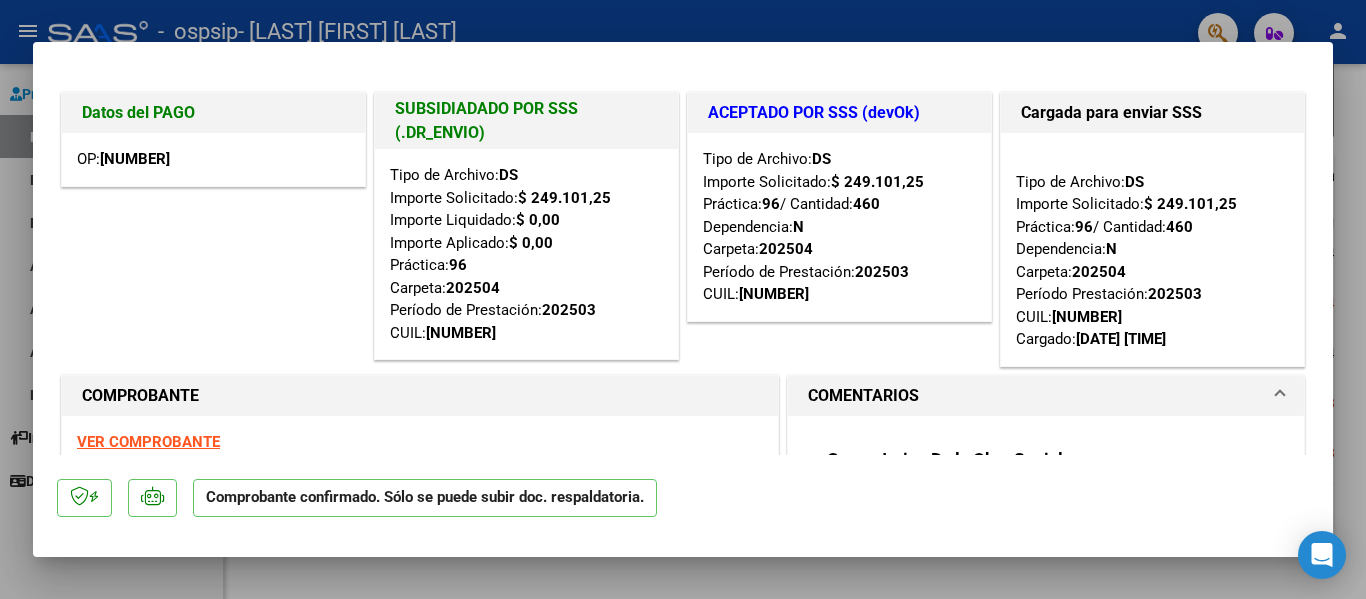 click at bounding box center (683, 299) 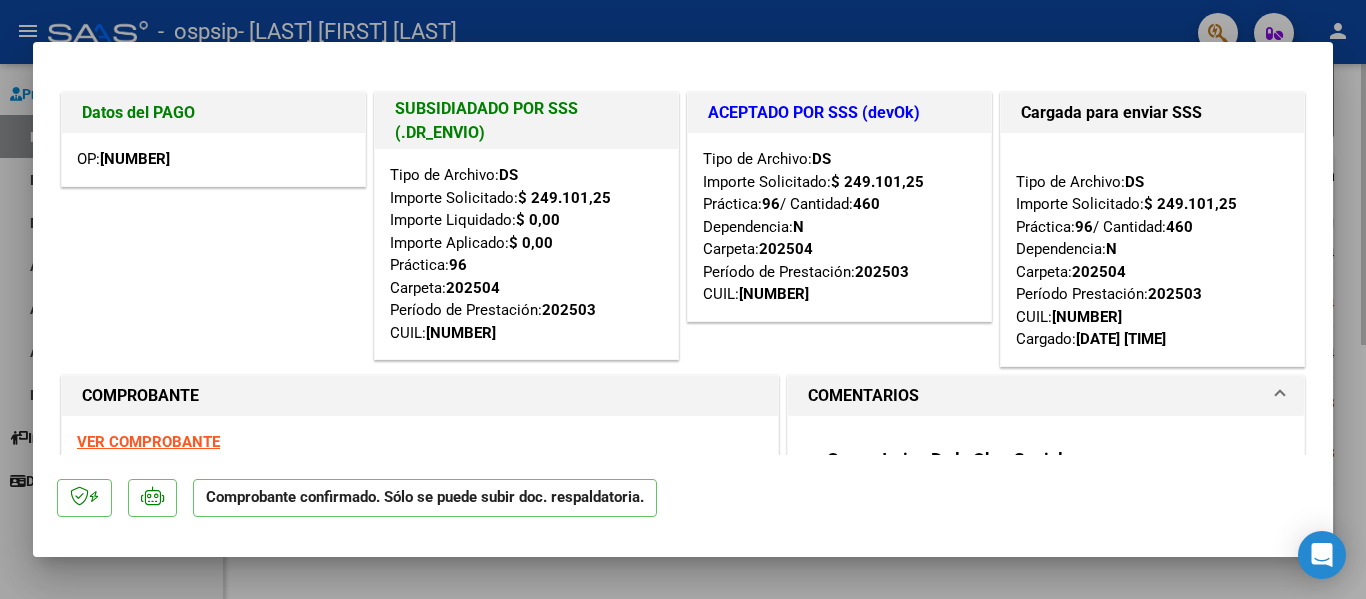 type 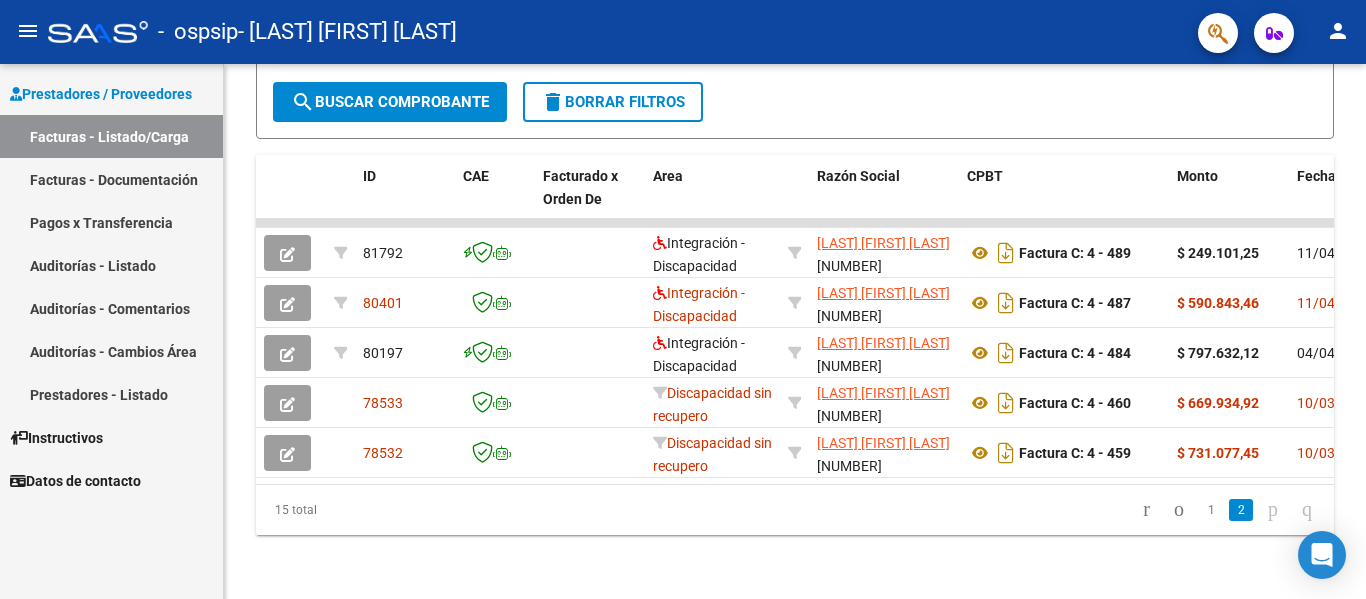click on "1" 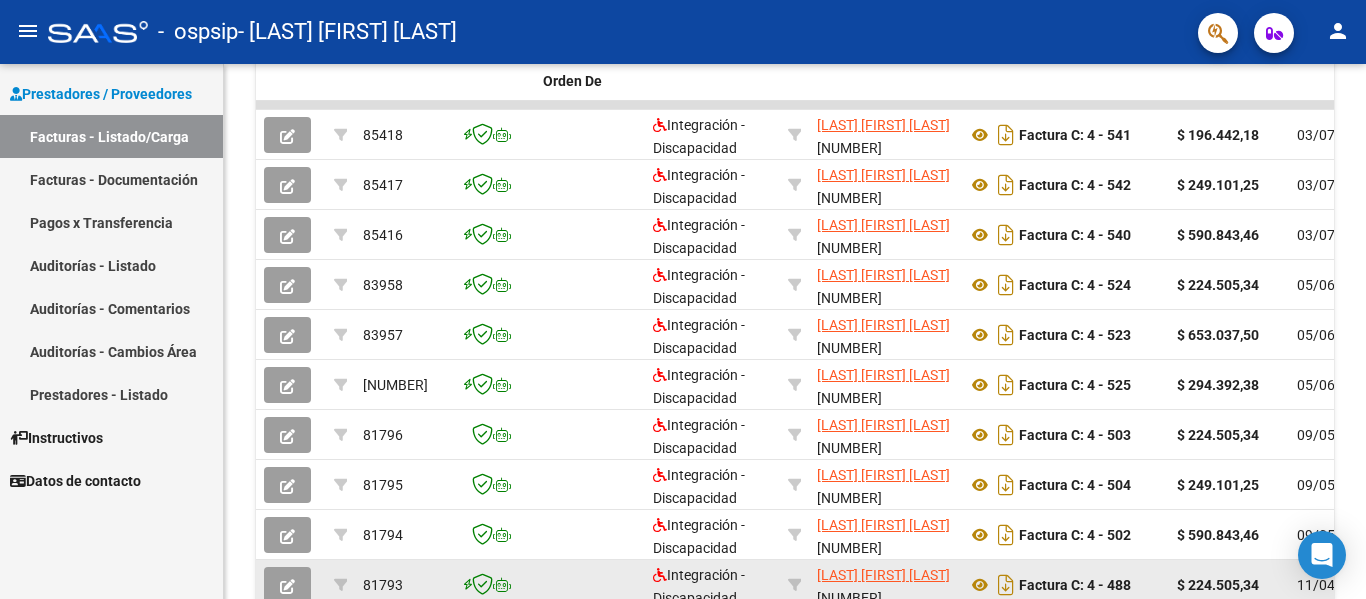 scroll, scrollTop: 733, scrollLeft: 0, axis: vertical 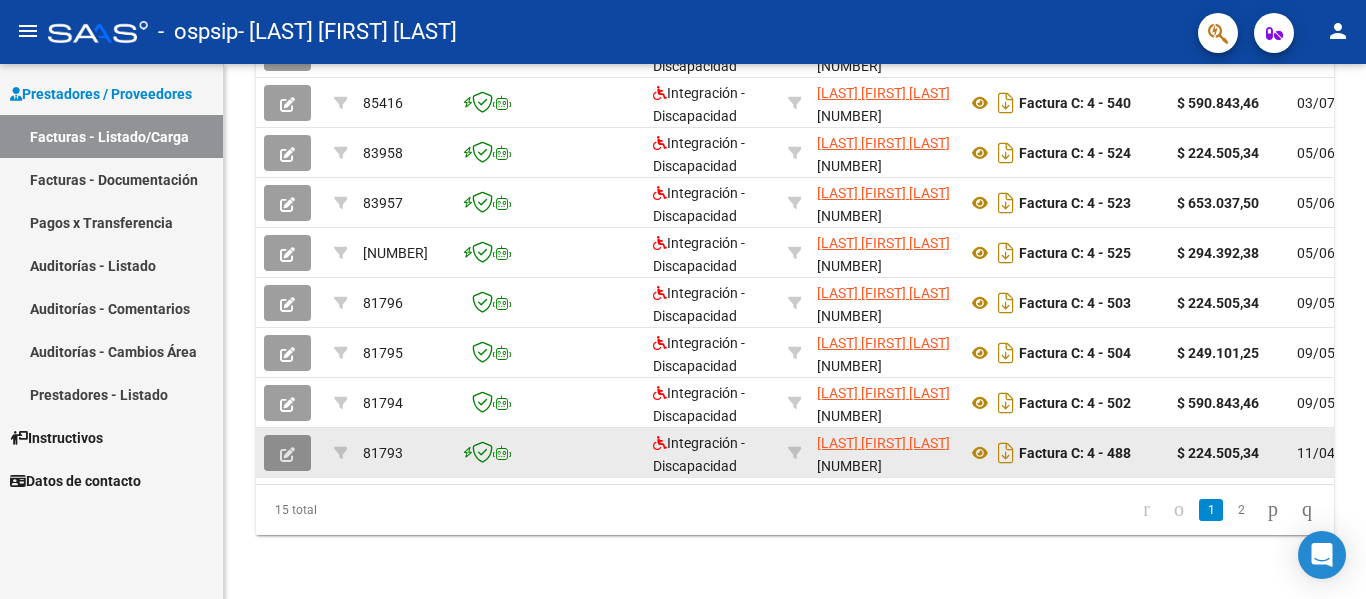 click 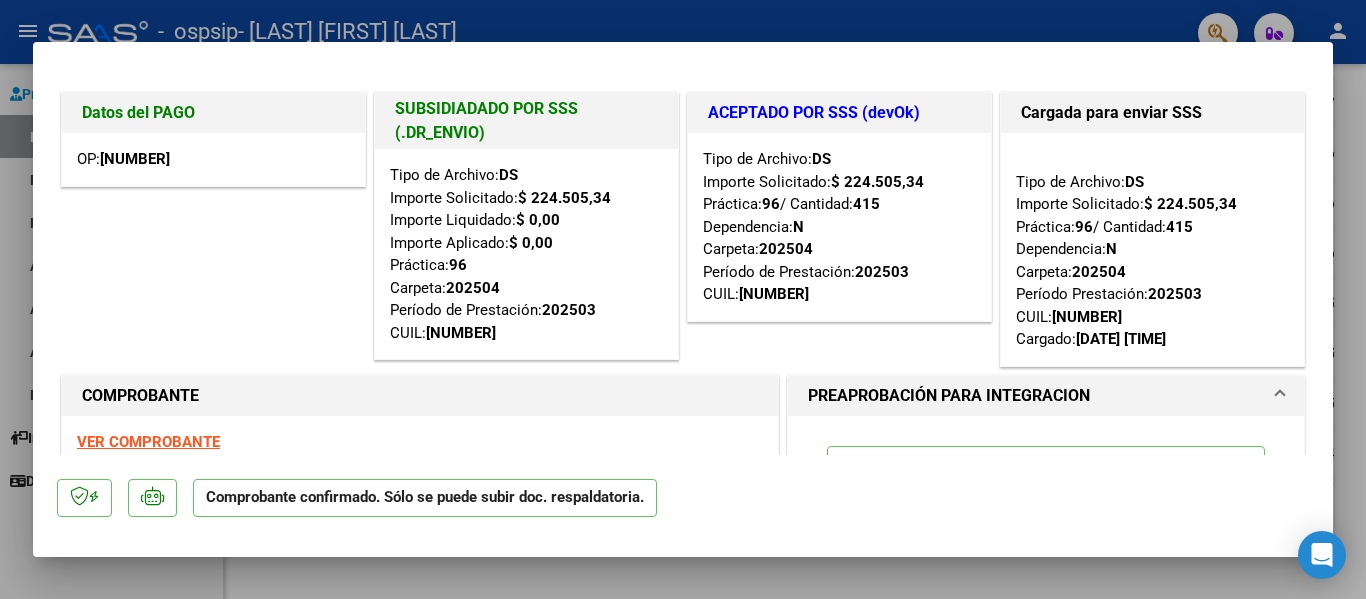 click at bounding box center (683, 299) 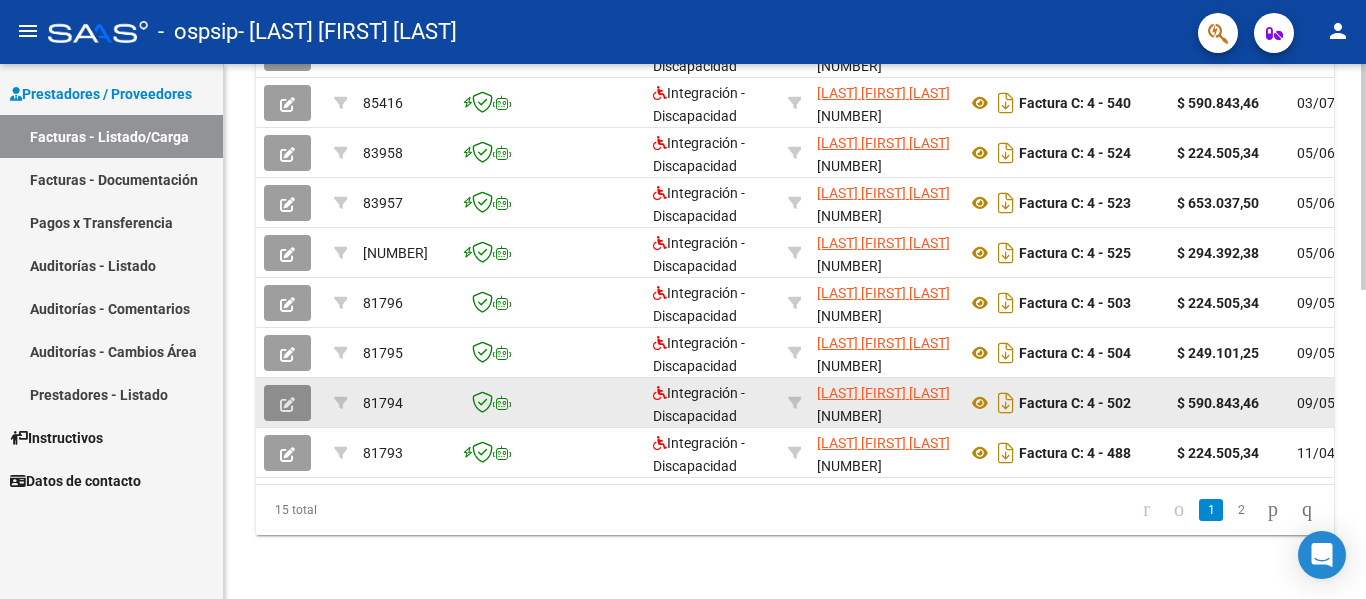 click 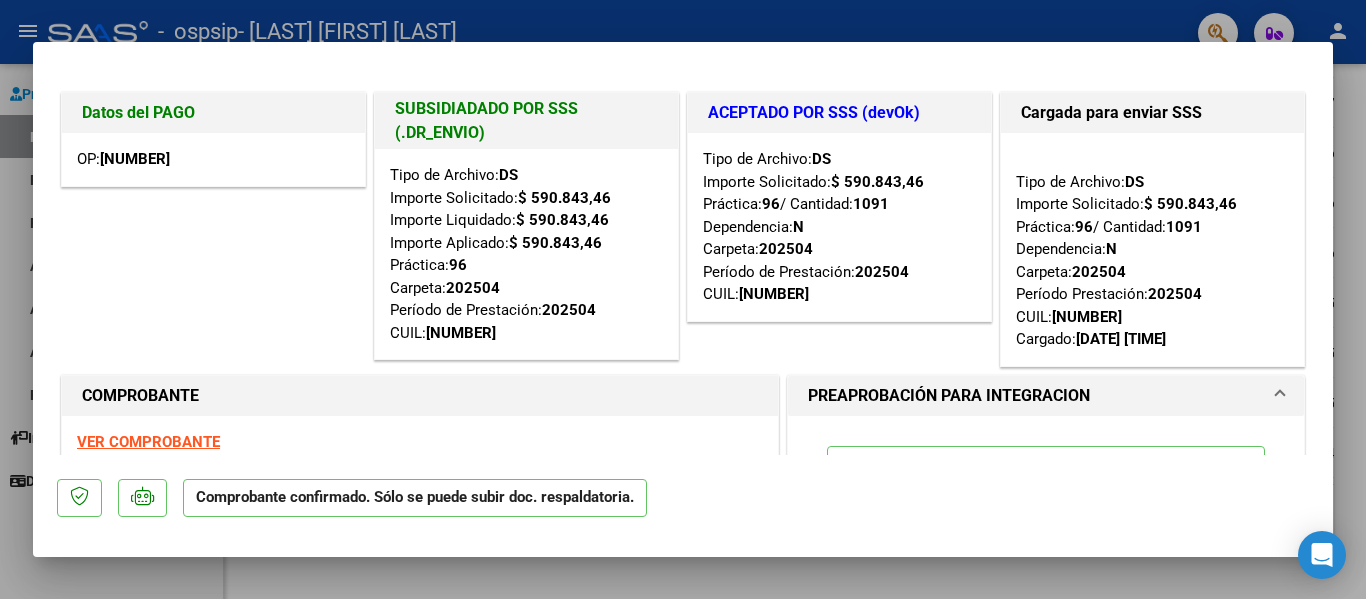 click at bounding box center [683, 299] 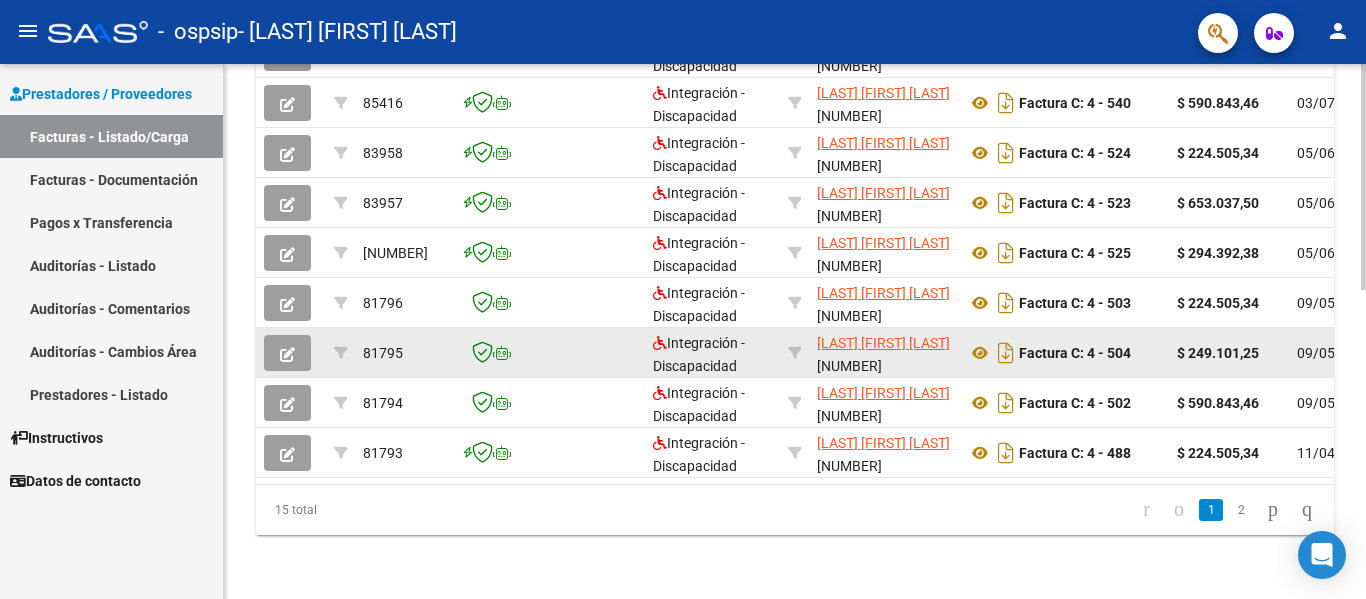 click 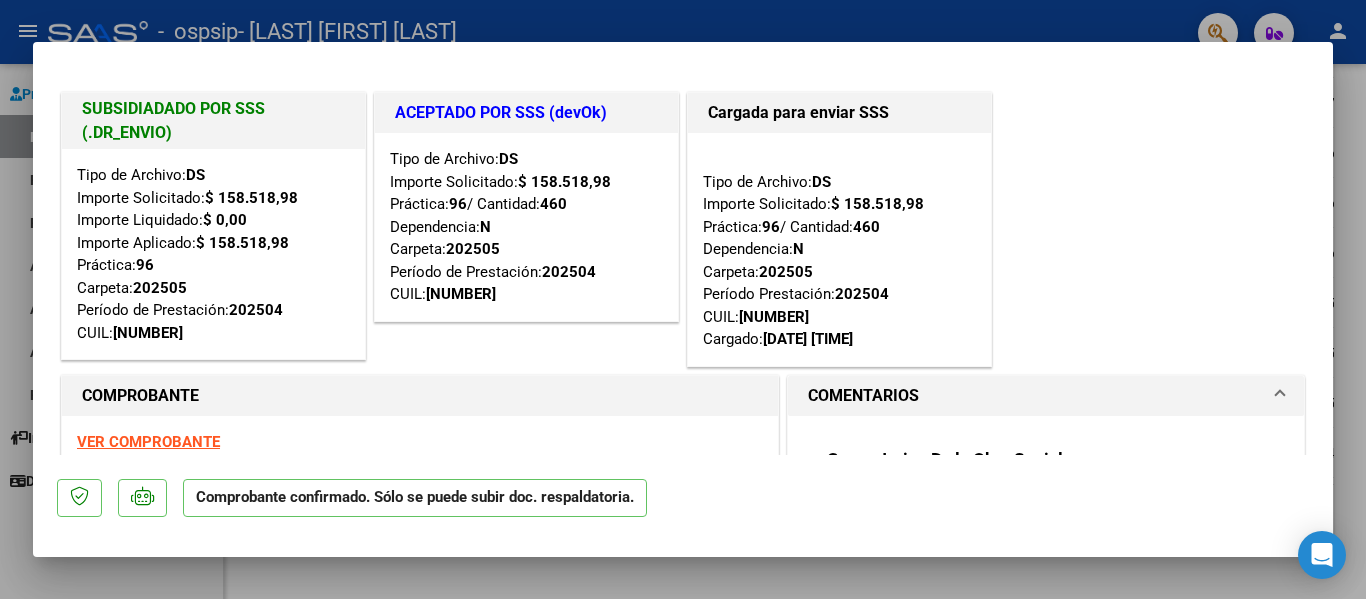 click at bounding box center (683, 299) 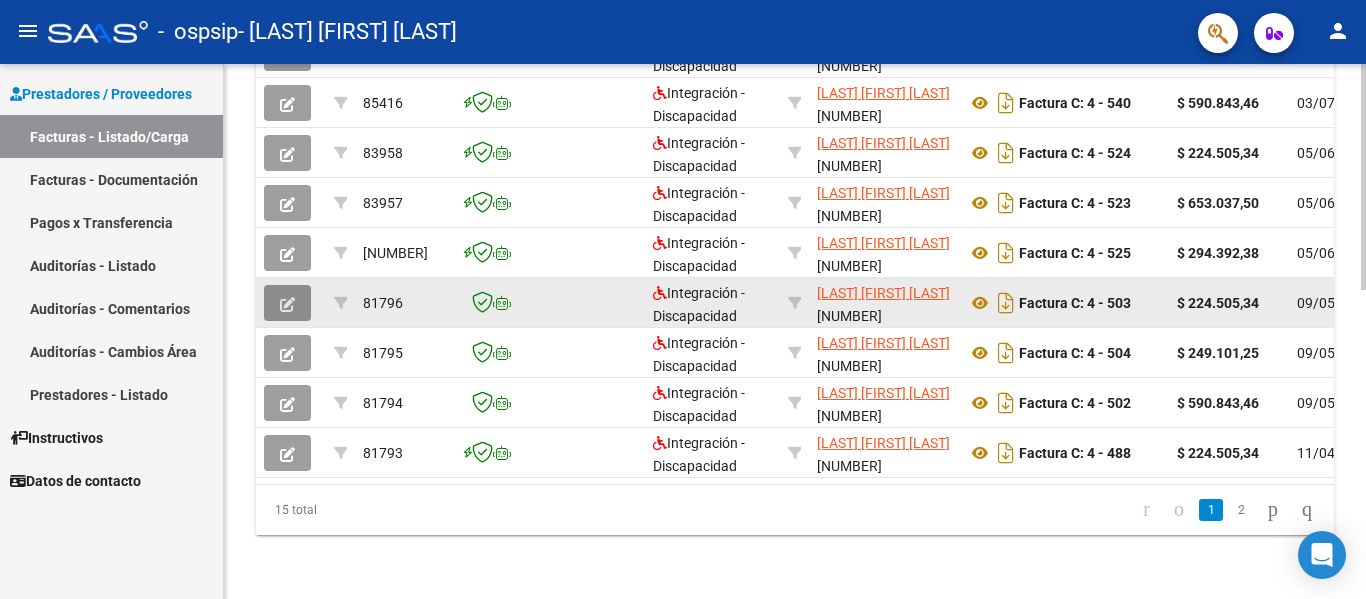 click 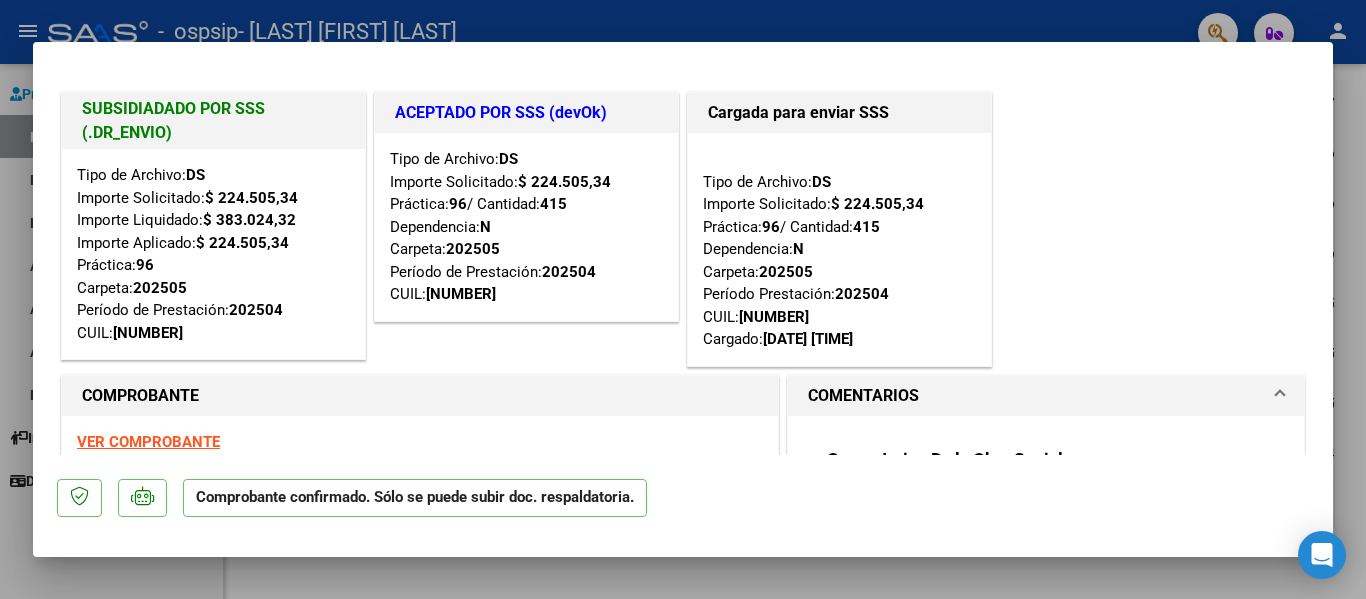 click at bounding box center (683, 299) 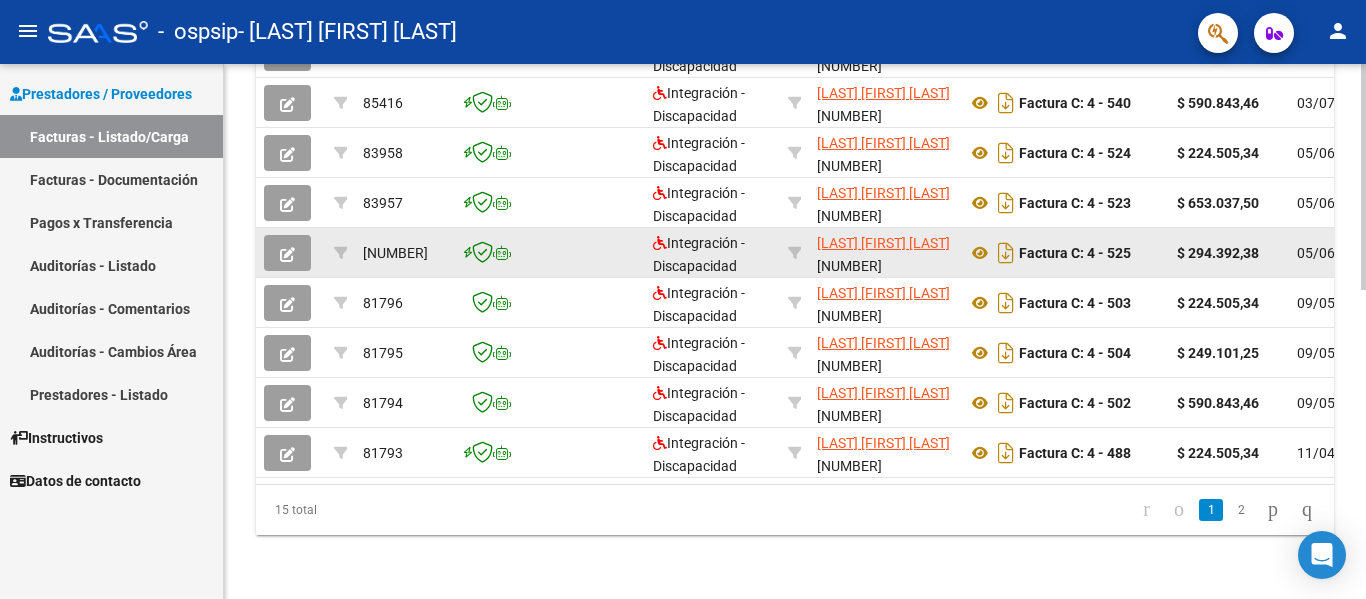 click 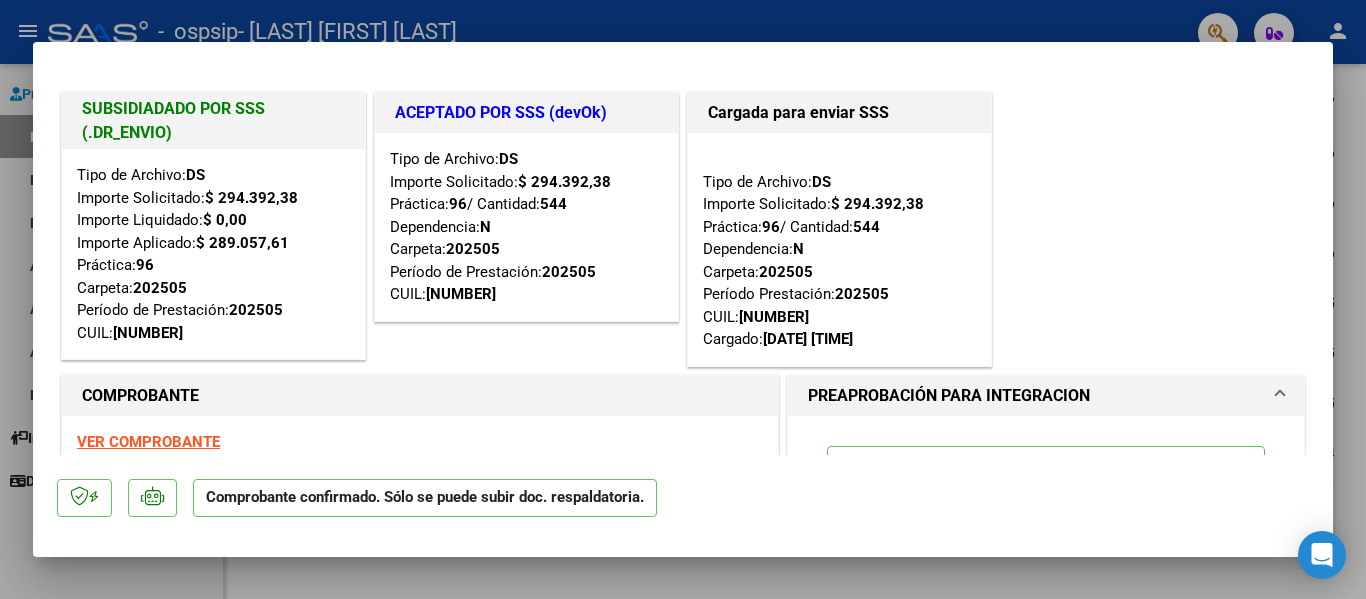 click at bounding box center [683, 299] 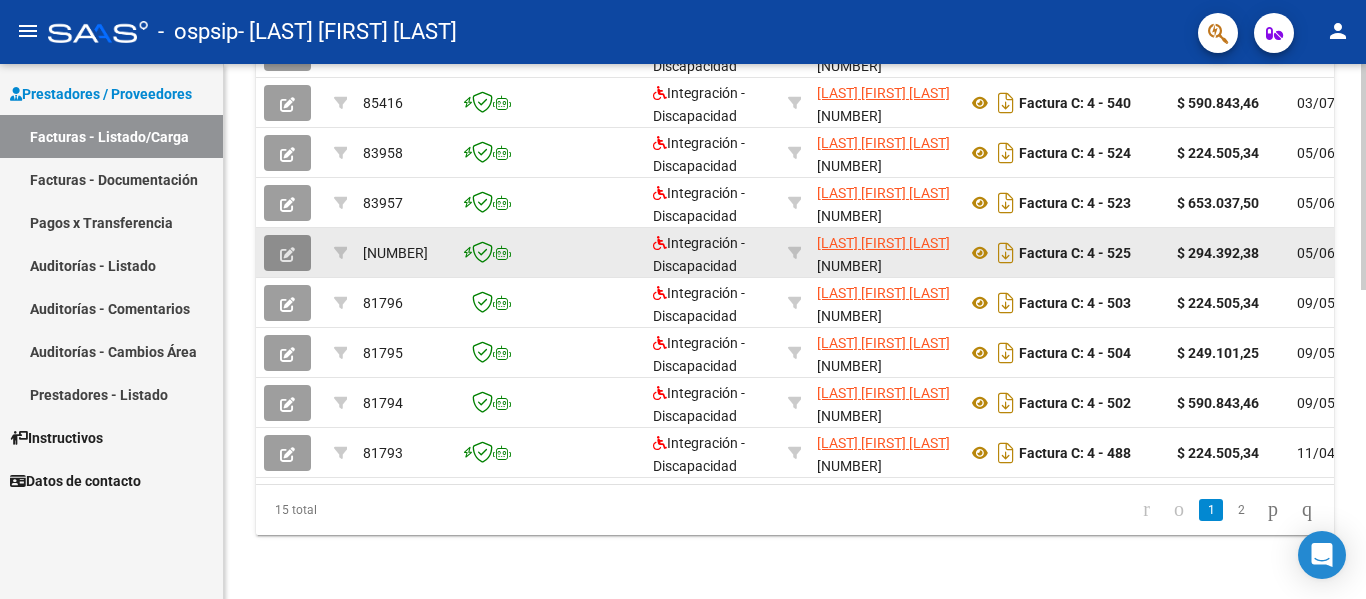 click 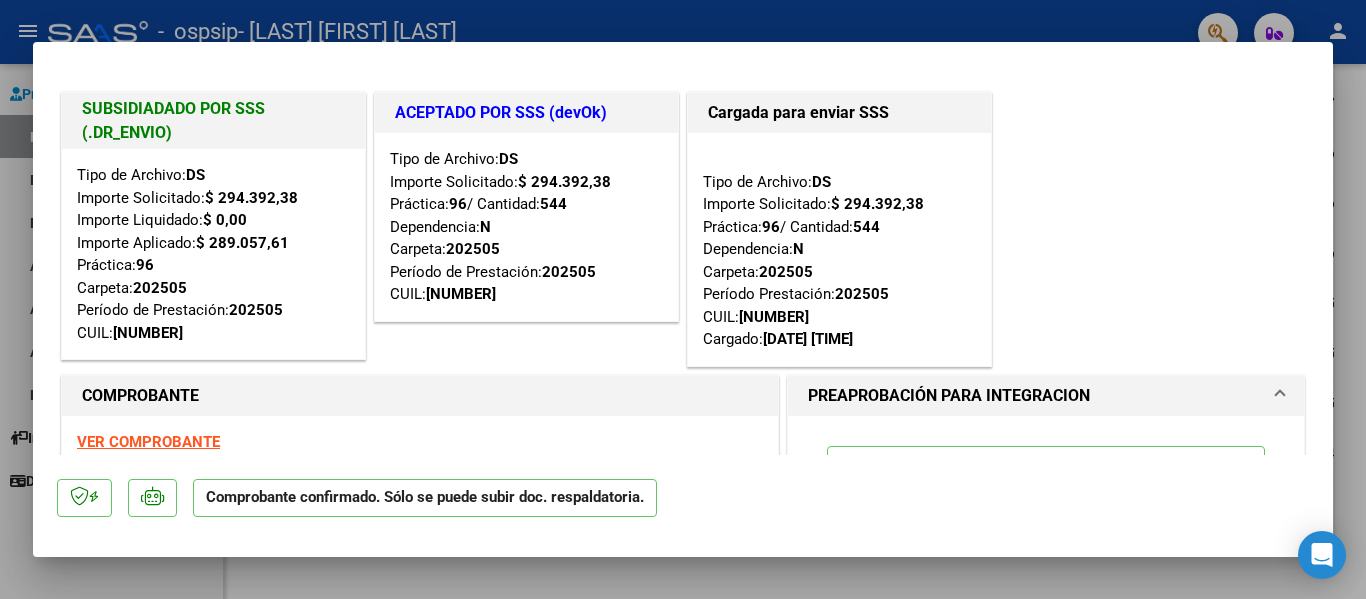 click at bounding box center [683, 299] 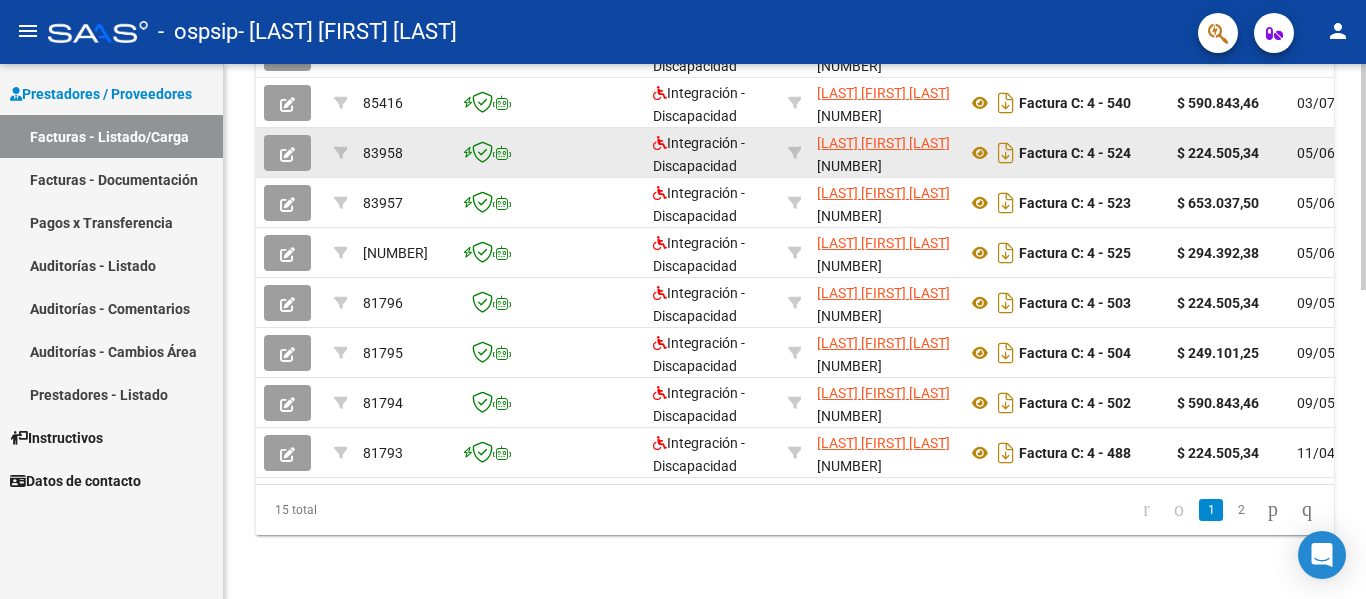 click 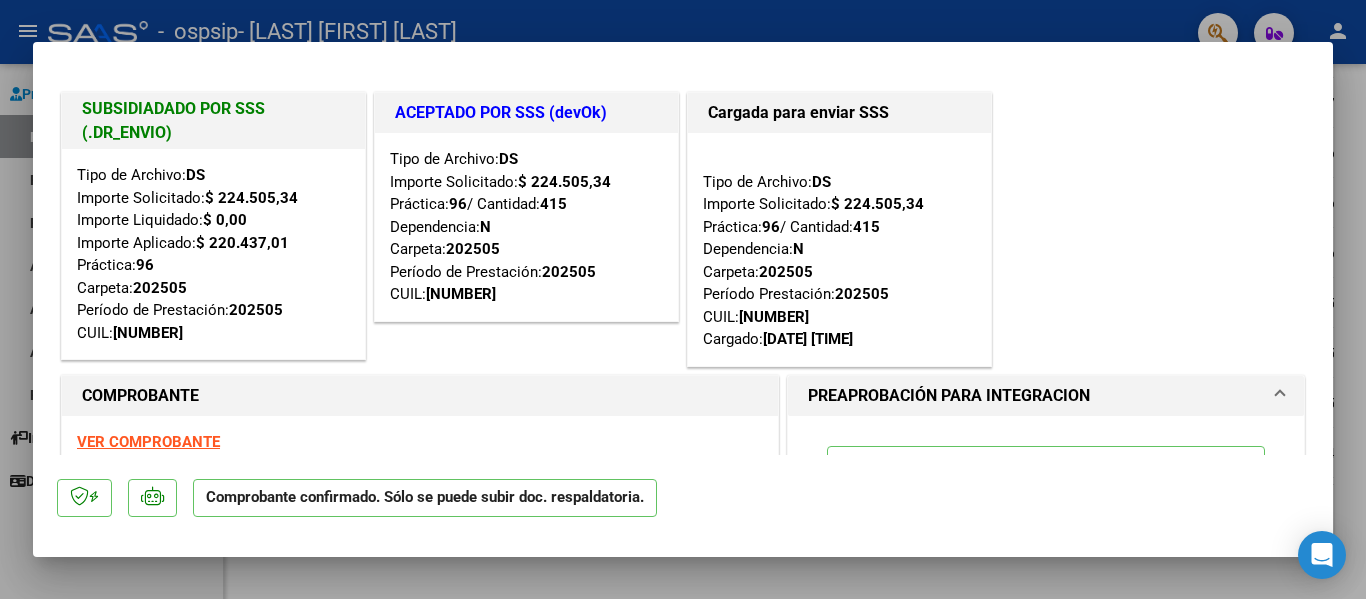 click at bounding box center [683, 299] 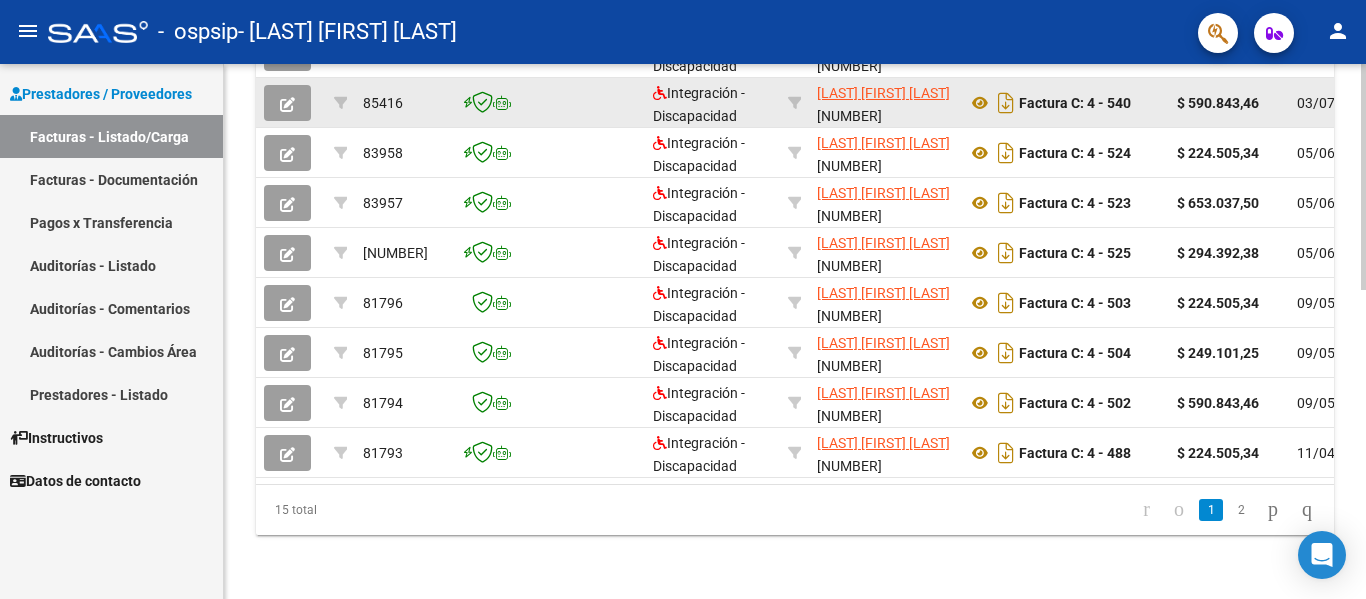 click 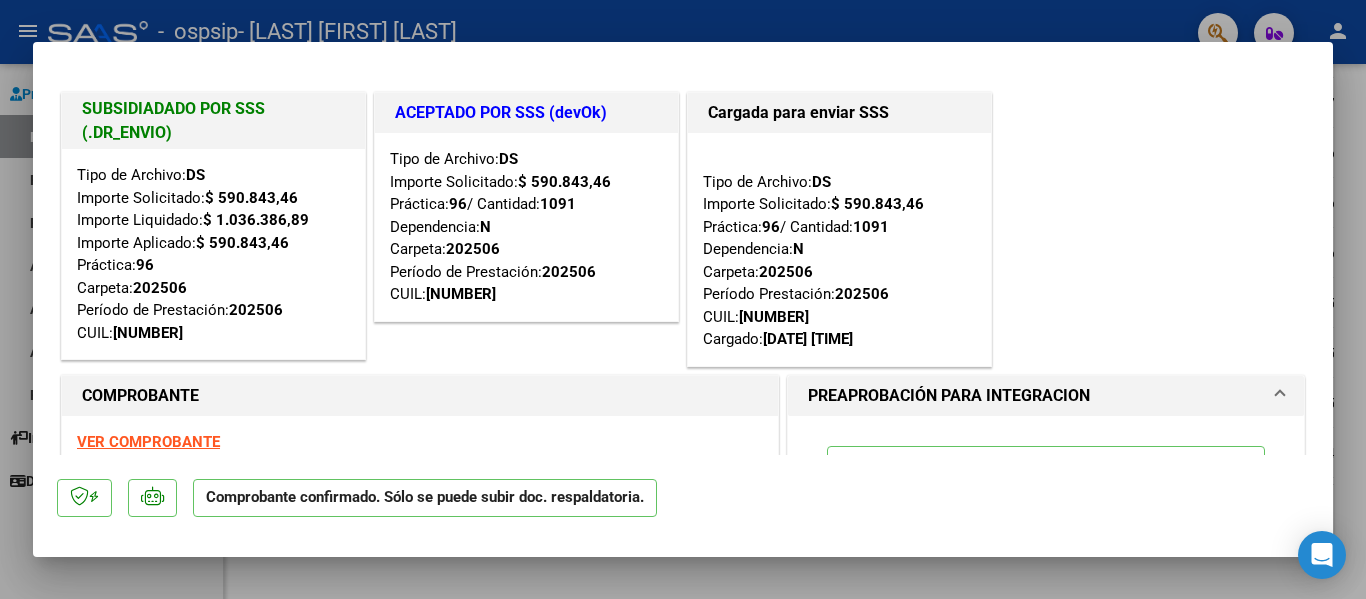 click at bounding box center [683, 299] 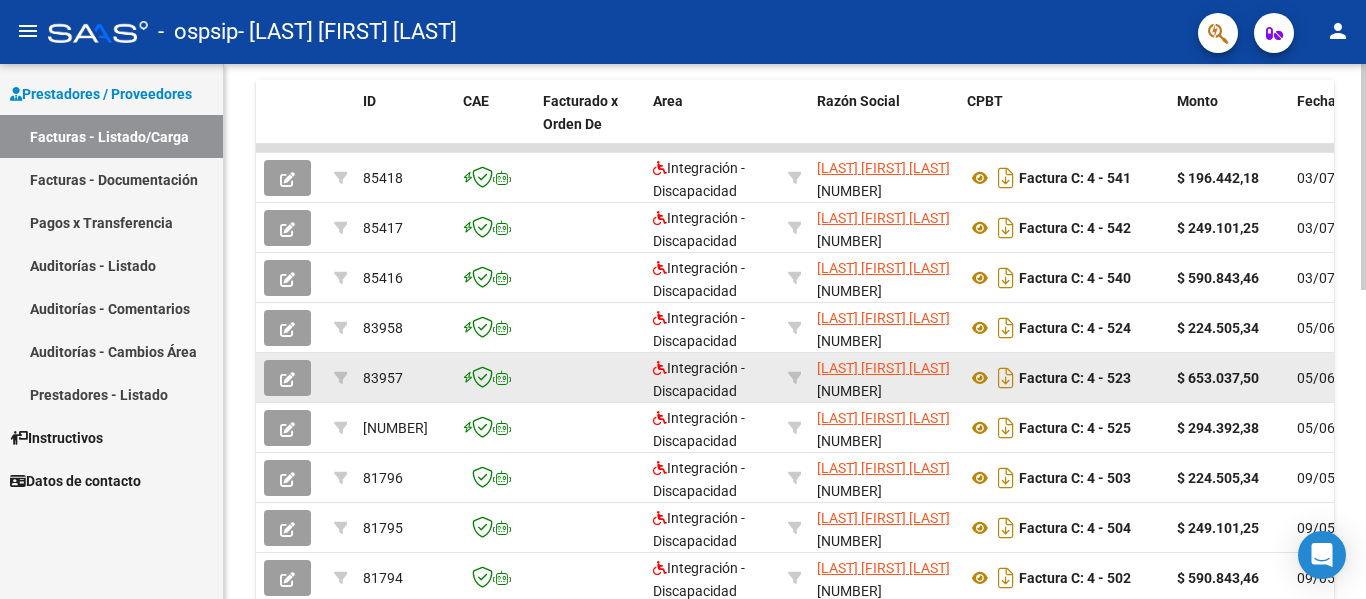 scroll, scrollTop: 533, scrollLeft: 0, axis: vertical 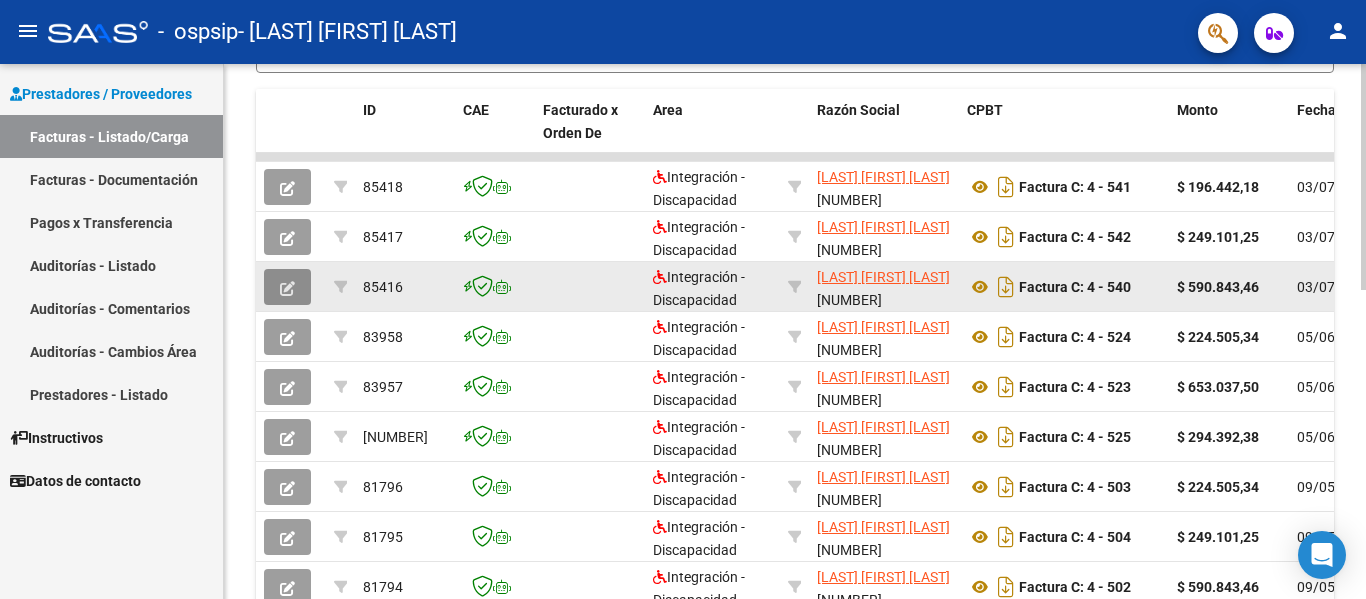 click 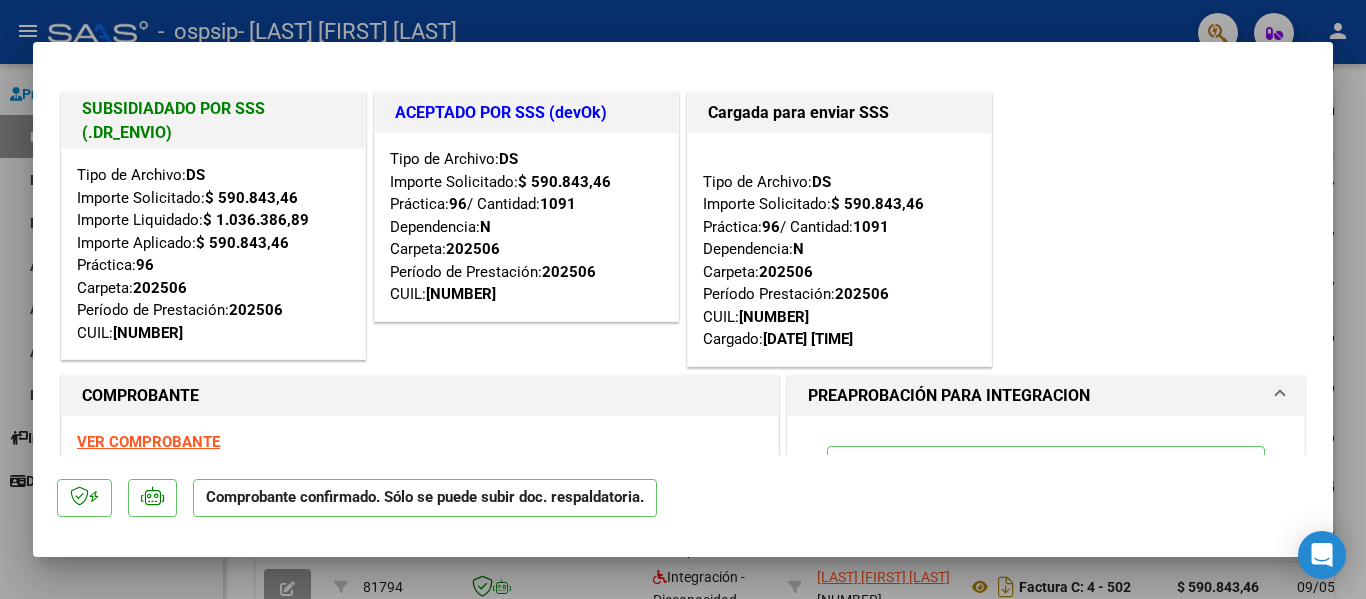 click at bounding box center (683, 299) 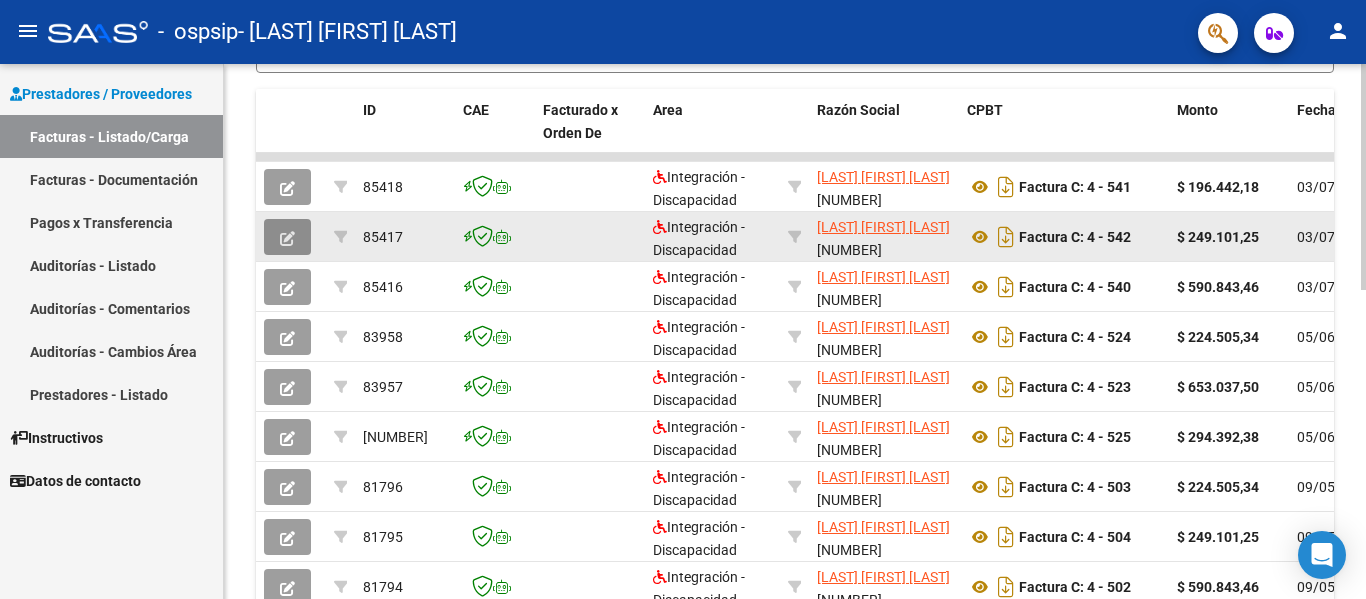 click 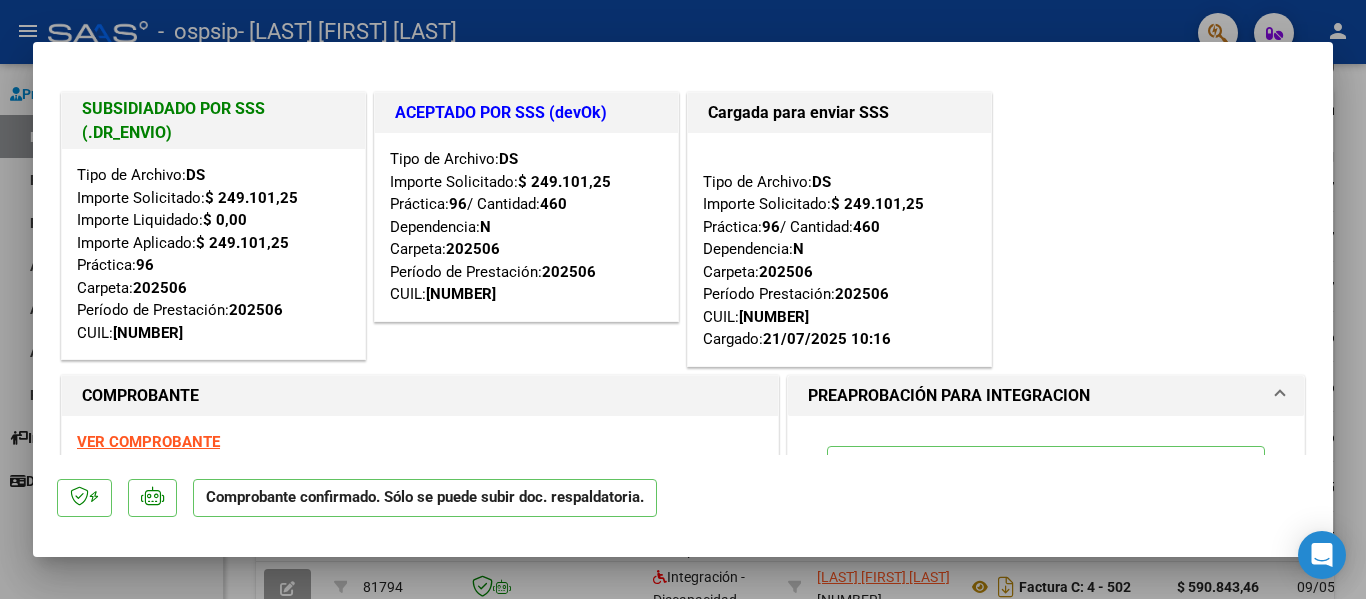 click at bounding box center [683, 299] 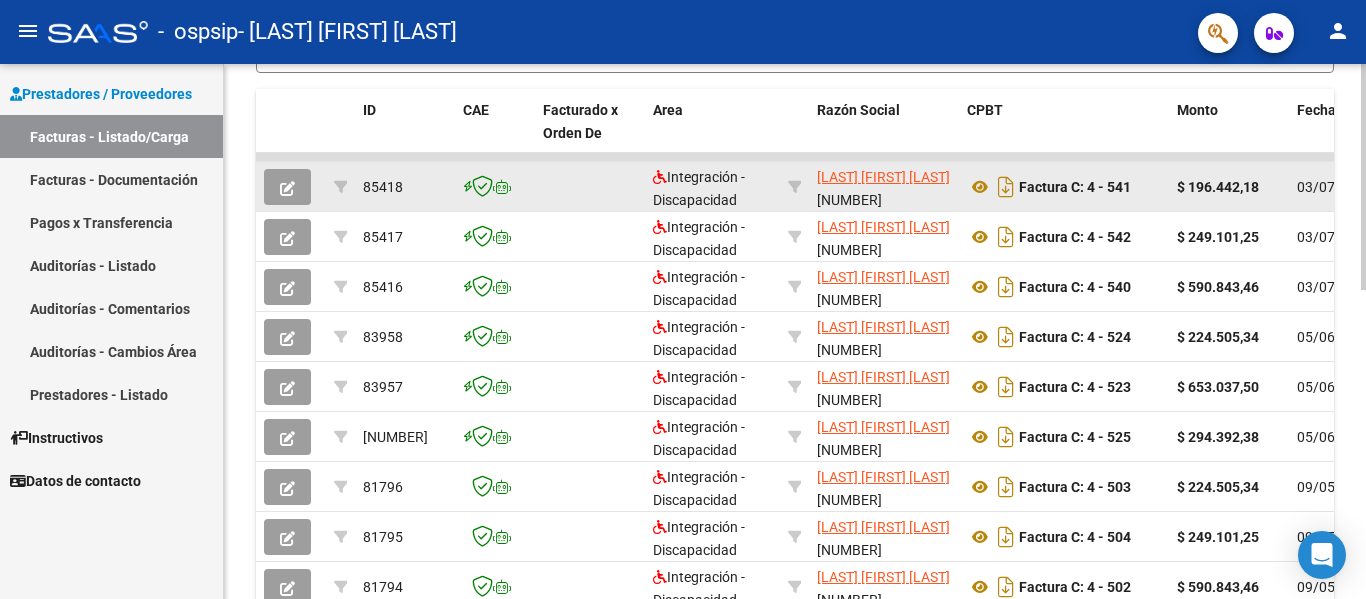 click 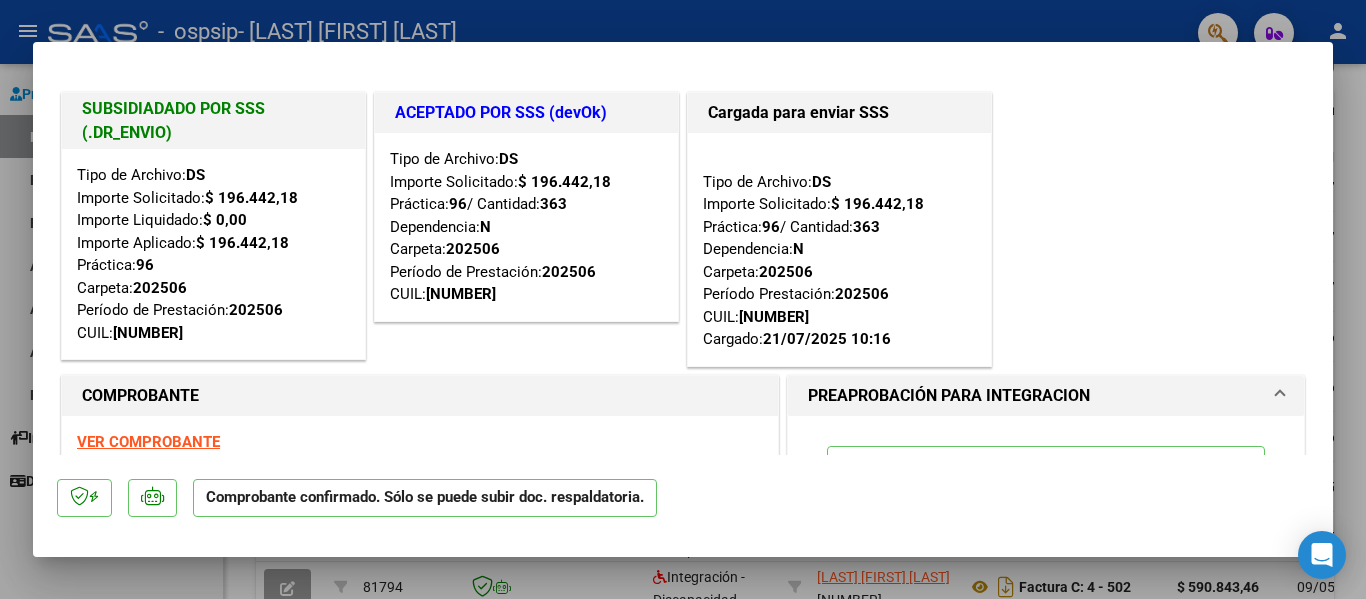 click at bounding box center (683, 299) 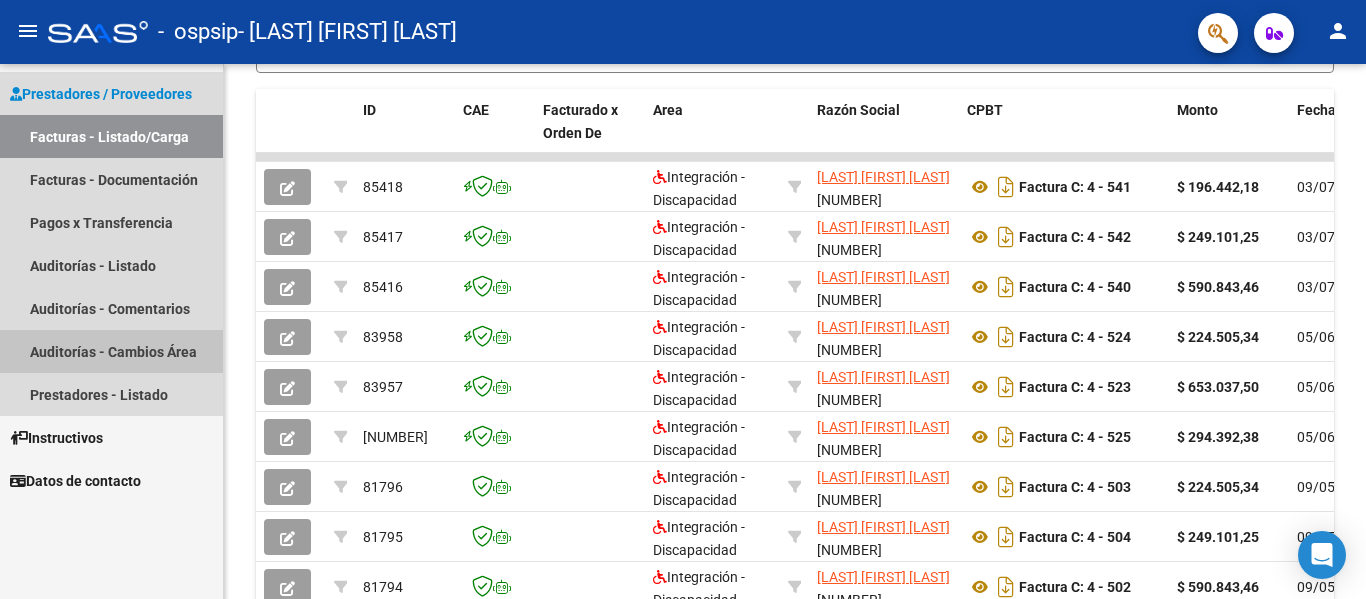 click on "Auditorías - Cambios Área" at bounding box center (111, 351) 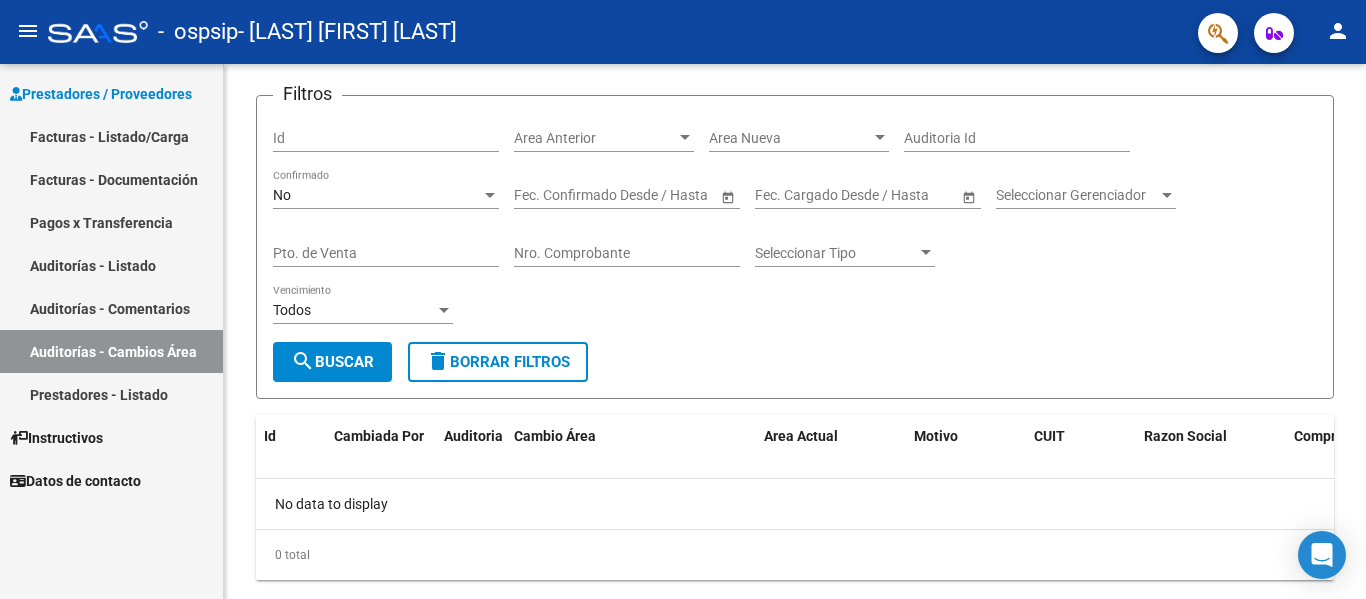 scroll, scrollTop: 129, scrollLeft: 0, axis: vertical 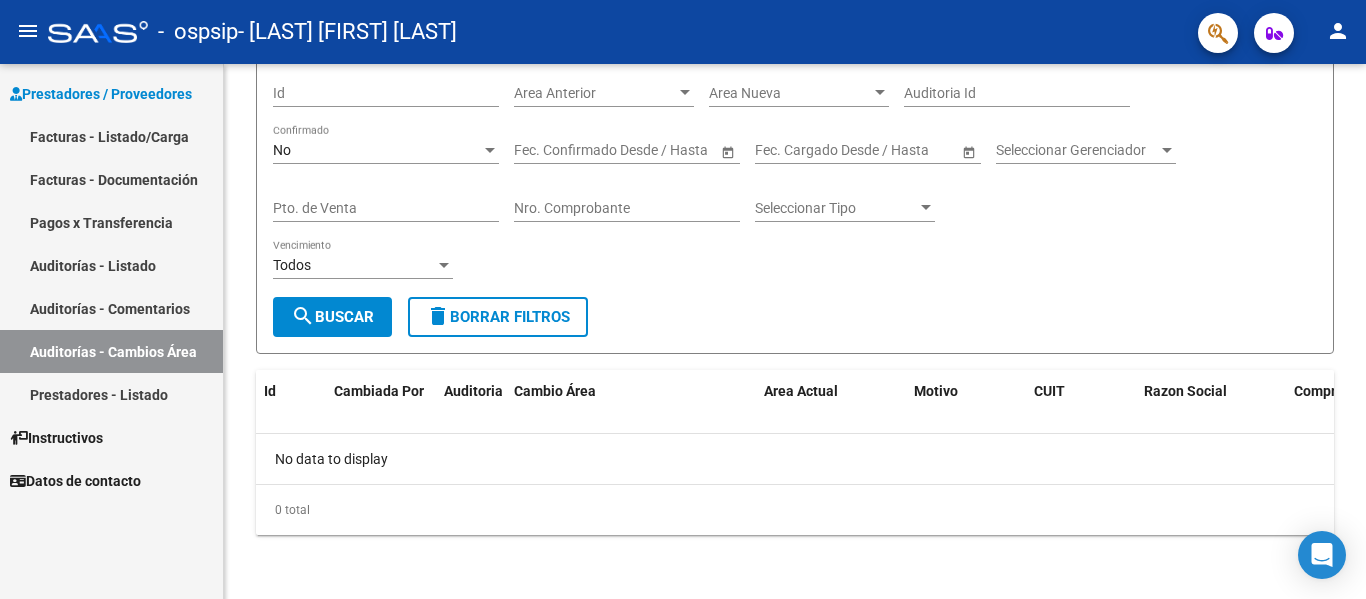 click on "Auditorías - Listado" at bounding box center (111, 265) 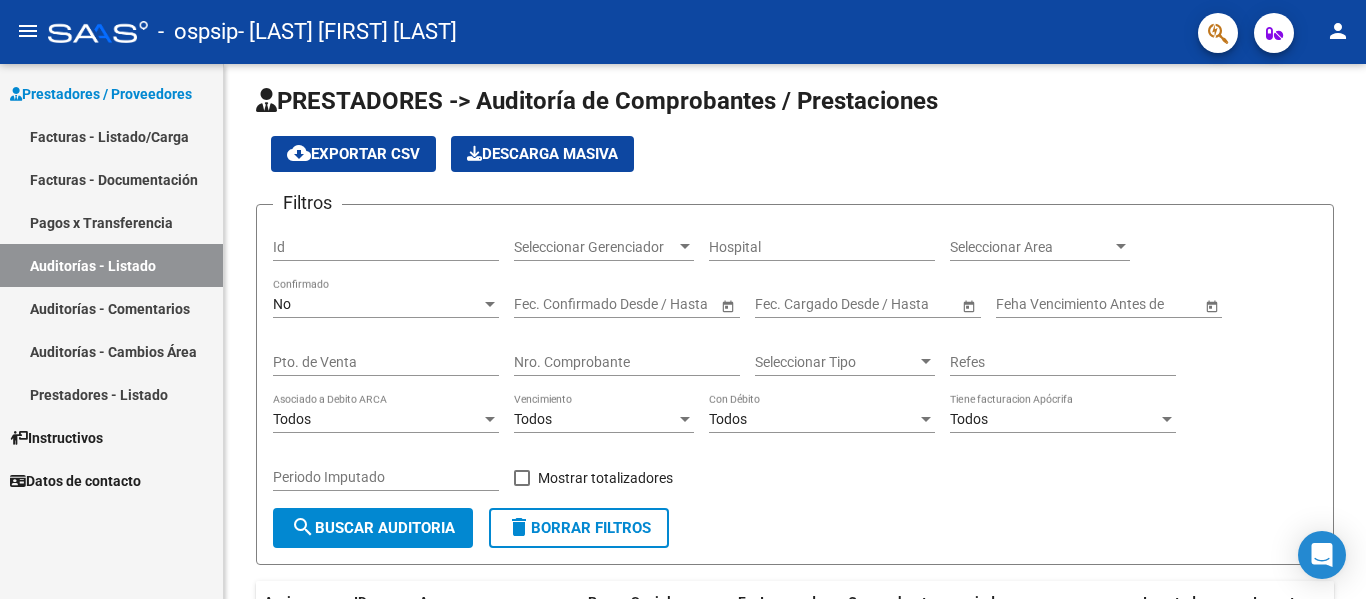 scroll, scrollTop: 0, scrollLeft: 0, axis: both 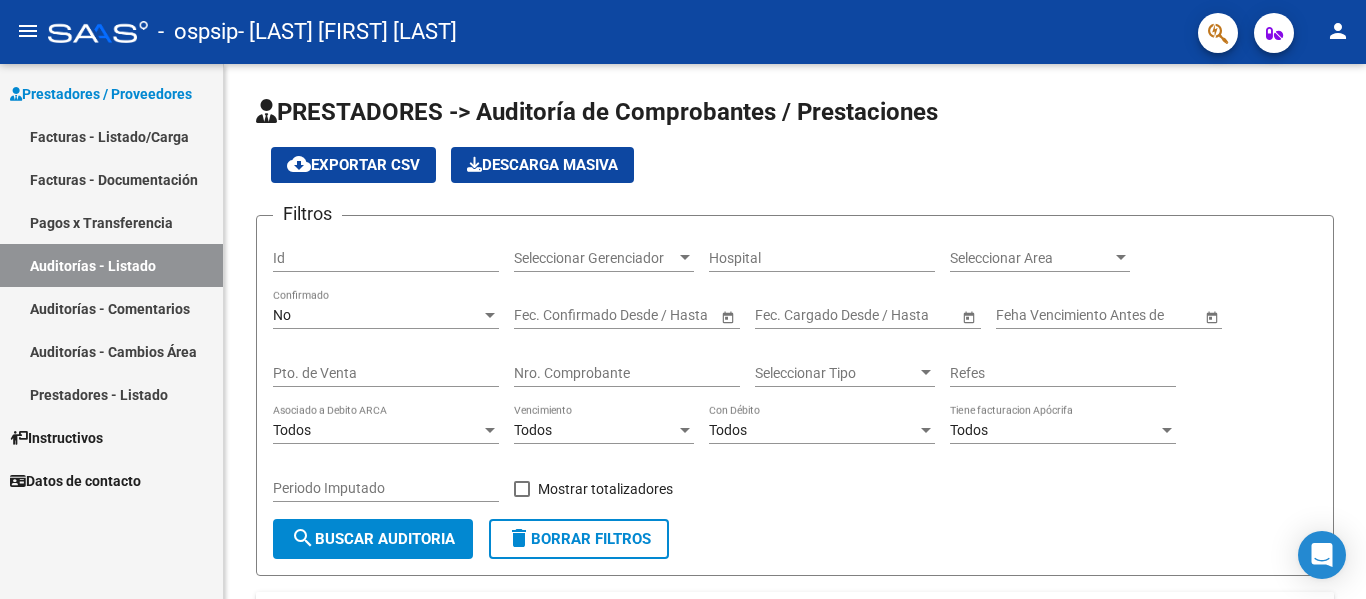 click on "Pagos x Transferencia" at bounding box center [111, 222] 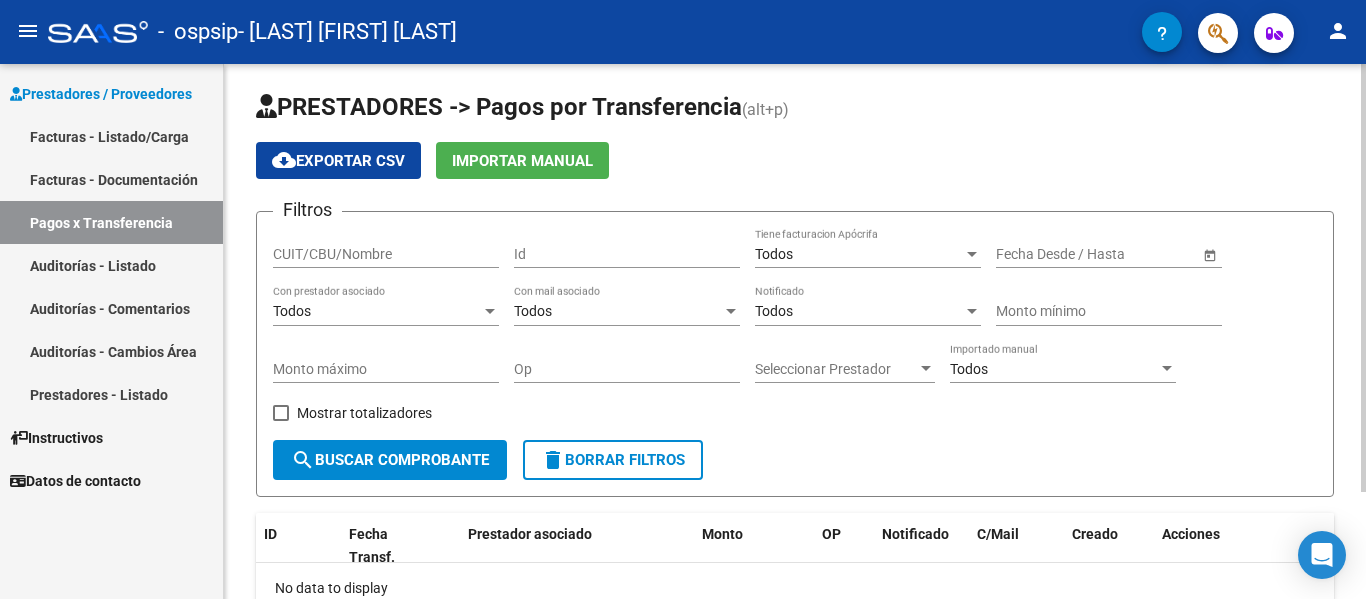 scroll, scrollTop: 0, scrollLeft: 0, axis: both 